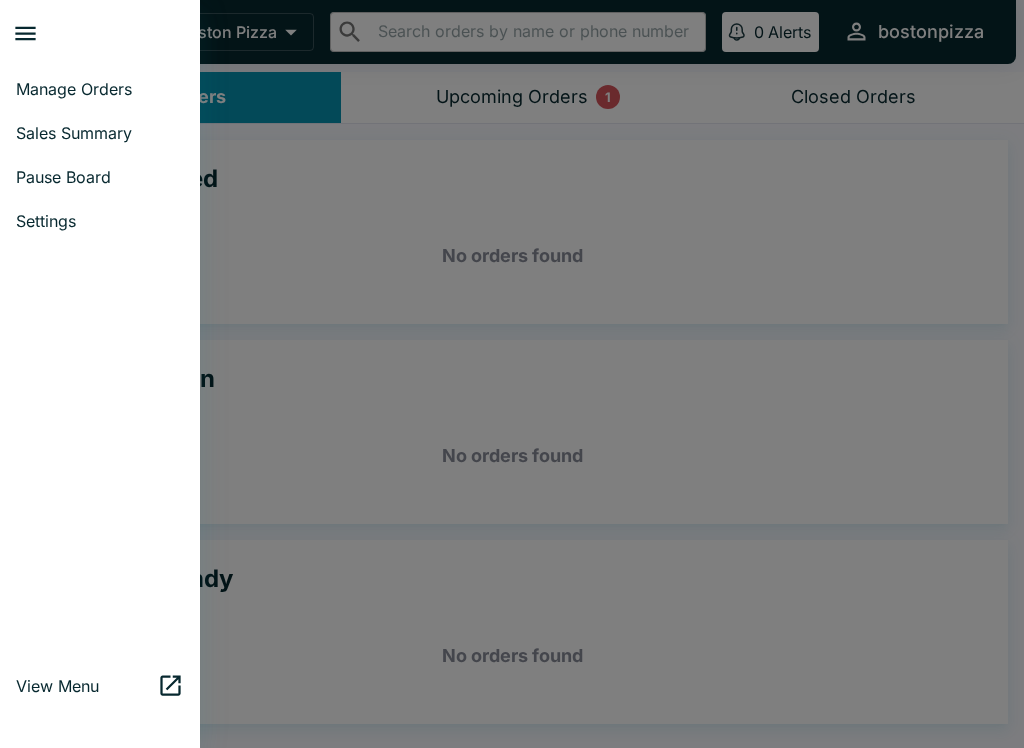 scroll, scrollTop: 0, scrollLeft: 0, axis: both 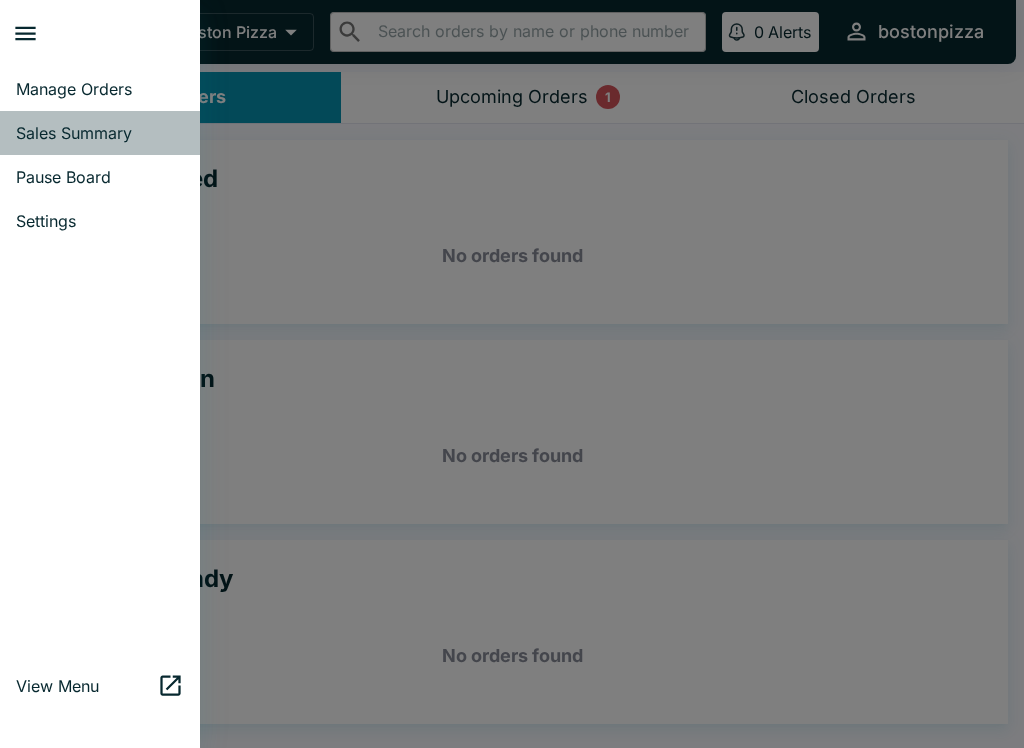 click on "Sales Summary" at bounding box center (100, 133) 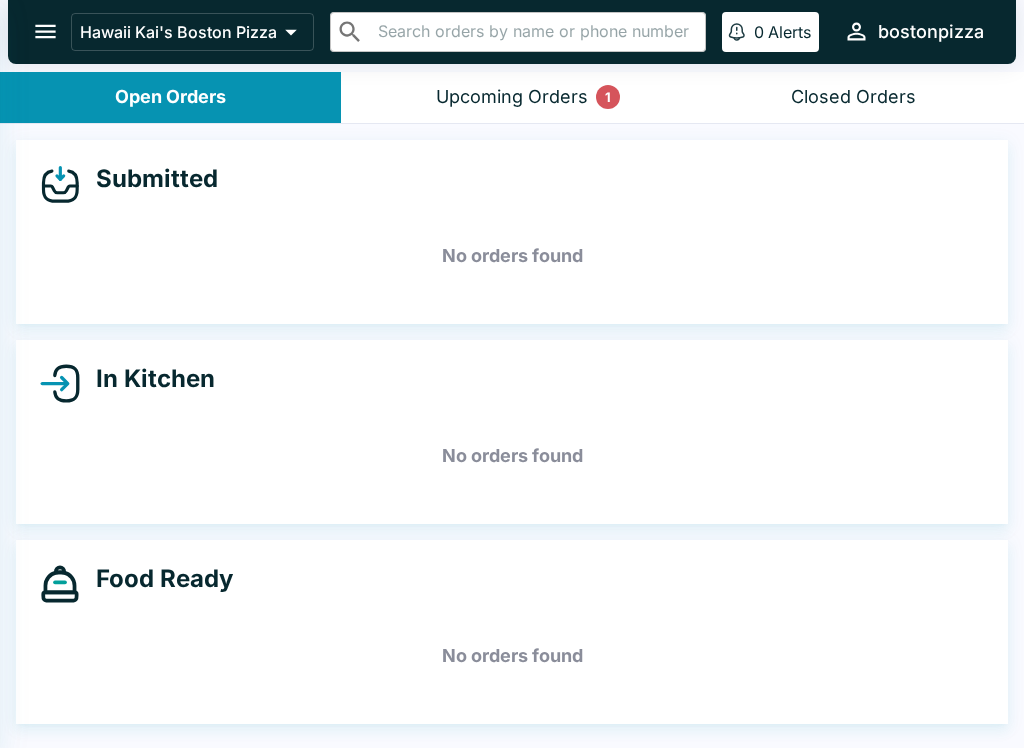 select on "03:00" 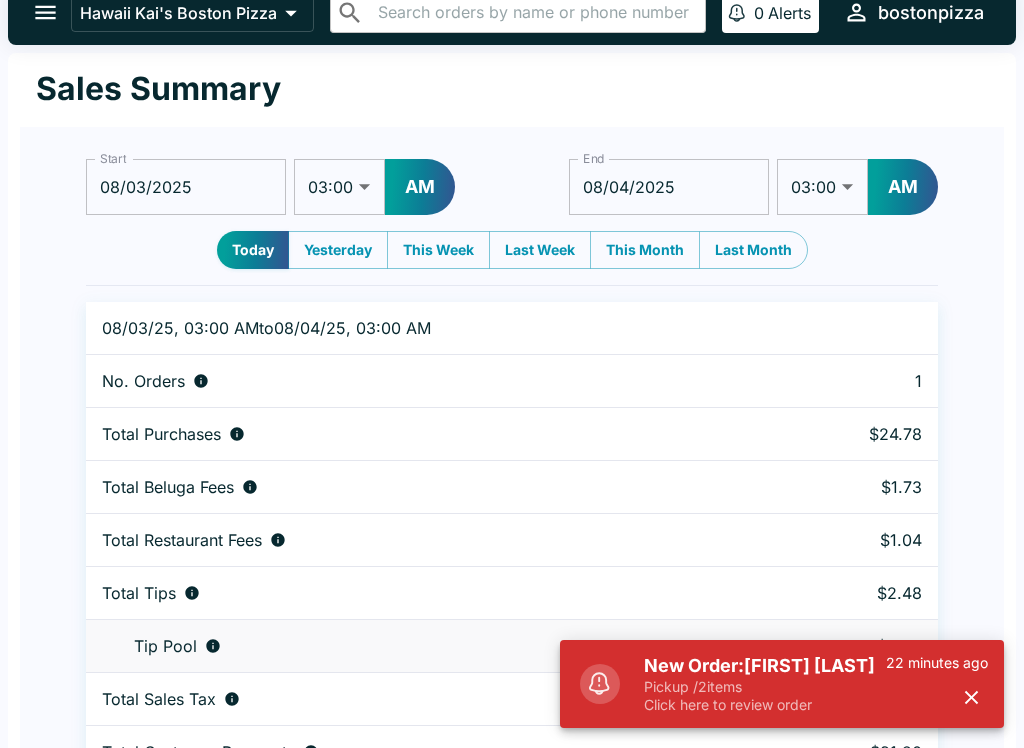 scroll, scrollTop: 0, scrollLeft: 0, axis: both 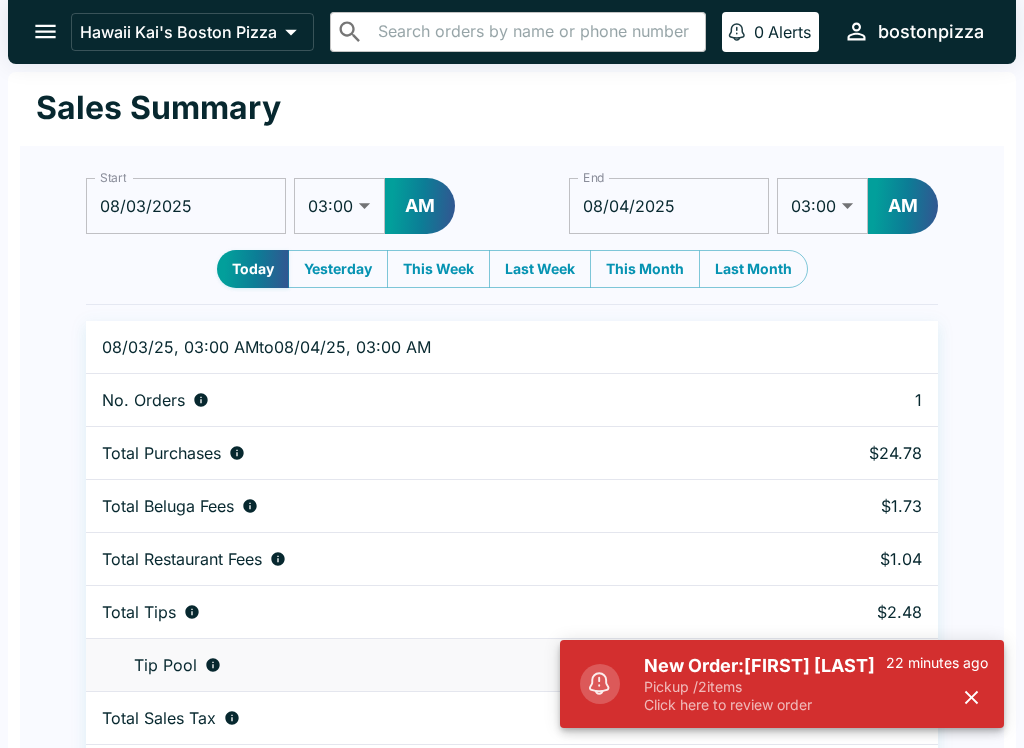 click 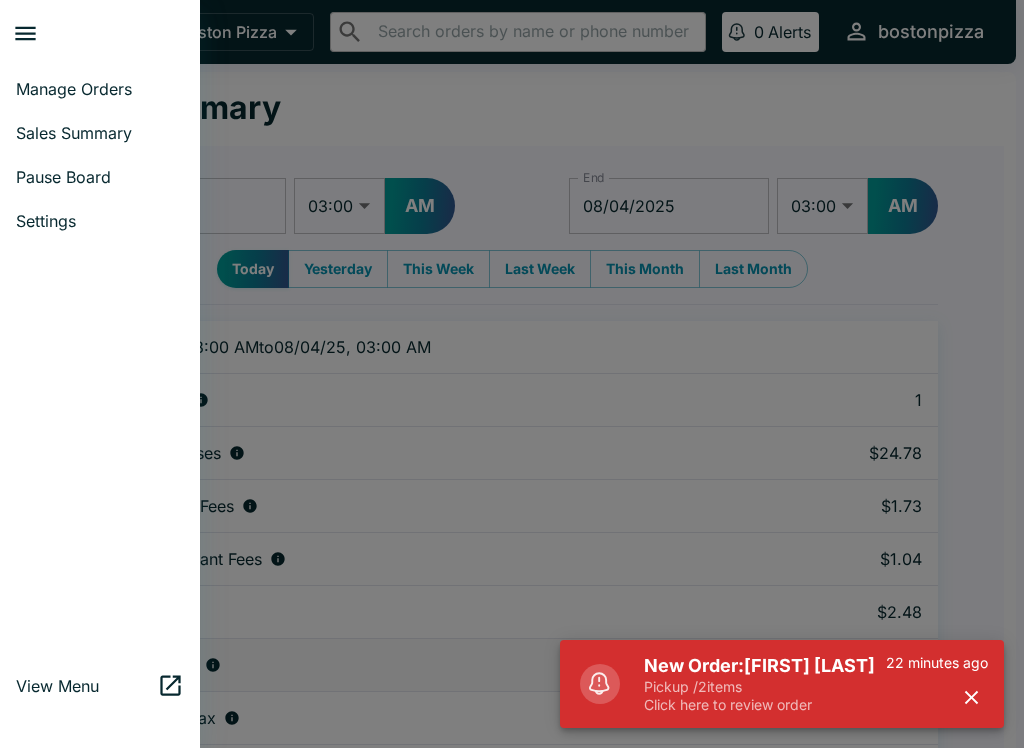 click on "Manage Orders" at bounding box center (100, 89) 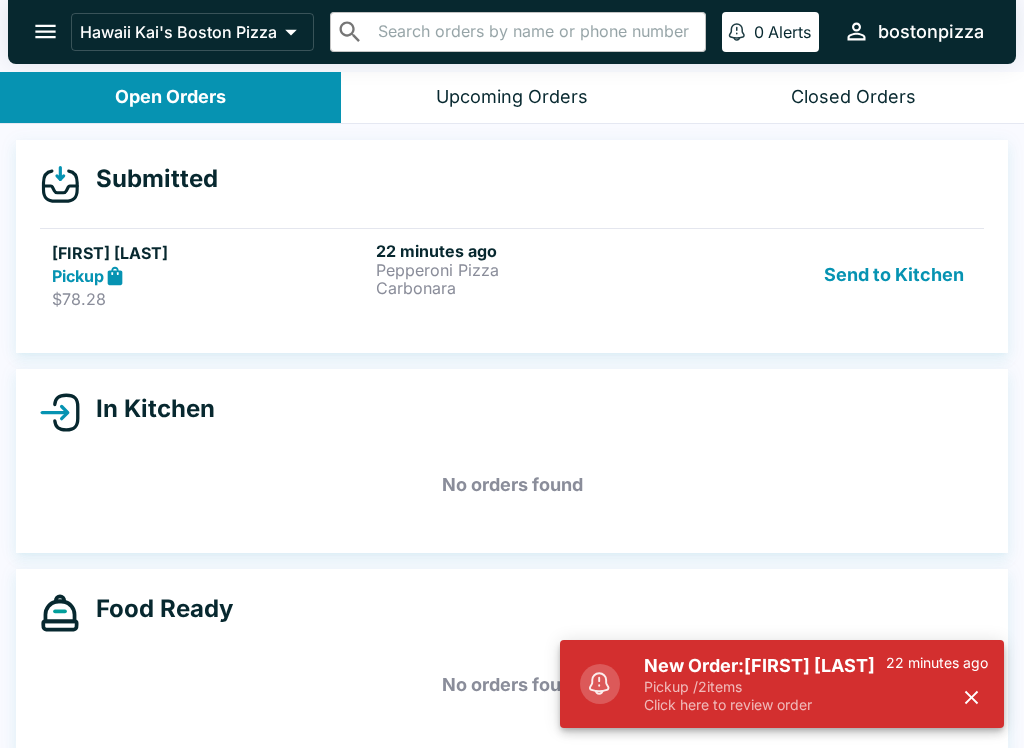 click on "$78.28" at bounding box center [210, 299] 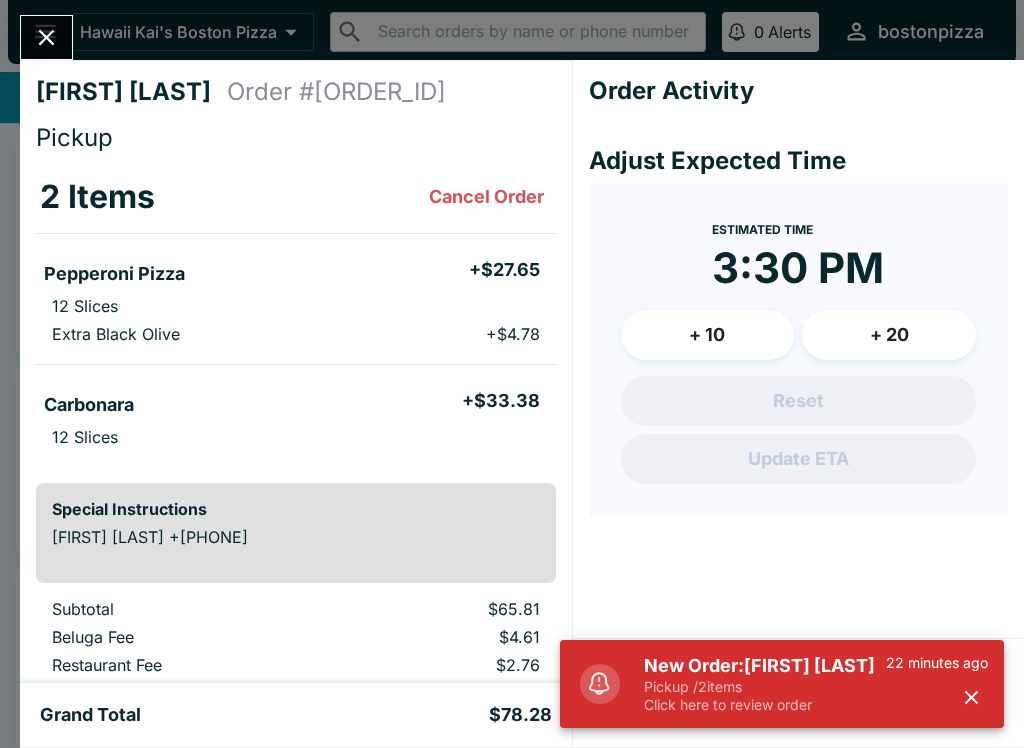 click on "12 Slices" at bounding box center (296, 306) 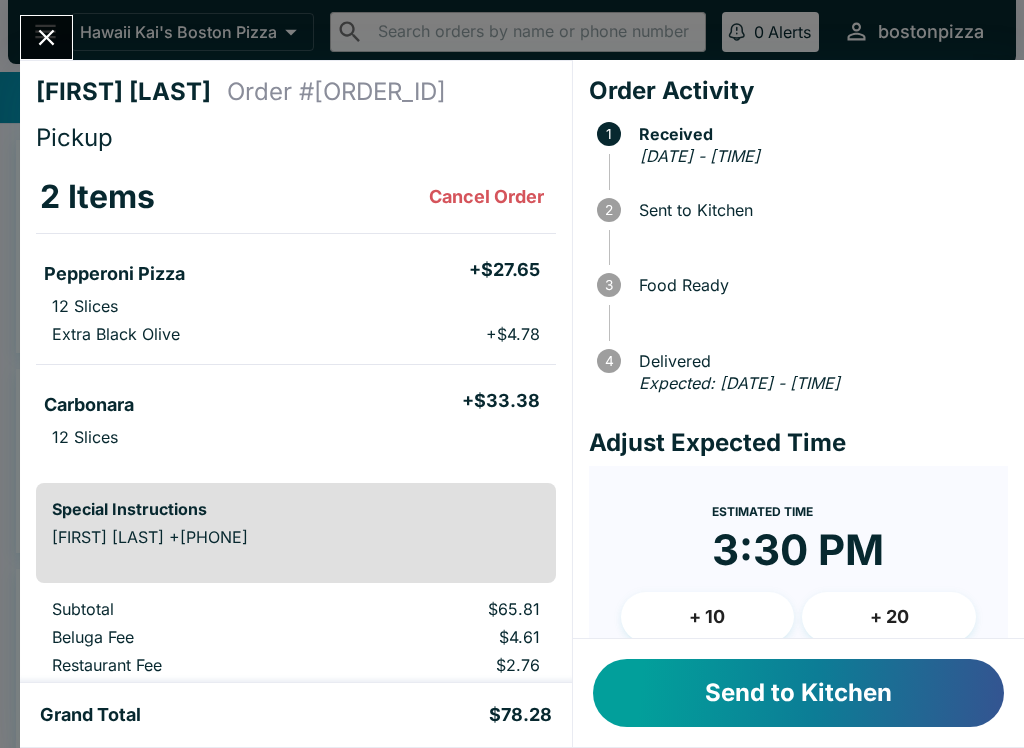 click on "Send to Kitchen" at bounding box center (798, 693) 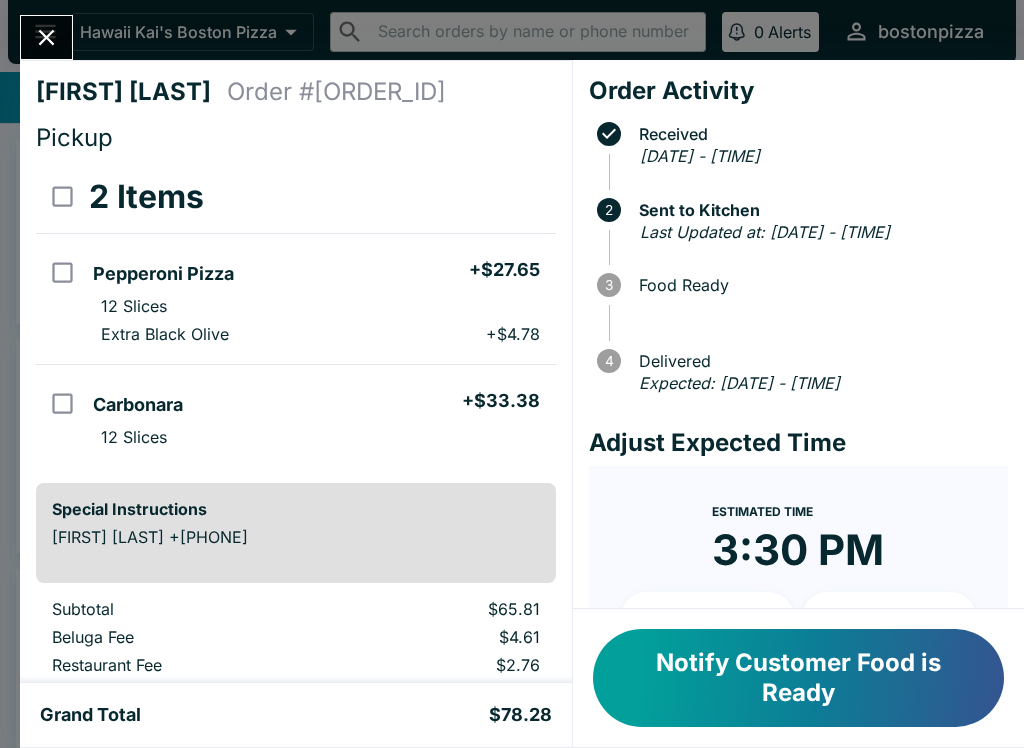 click 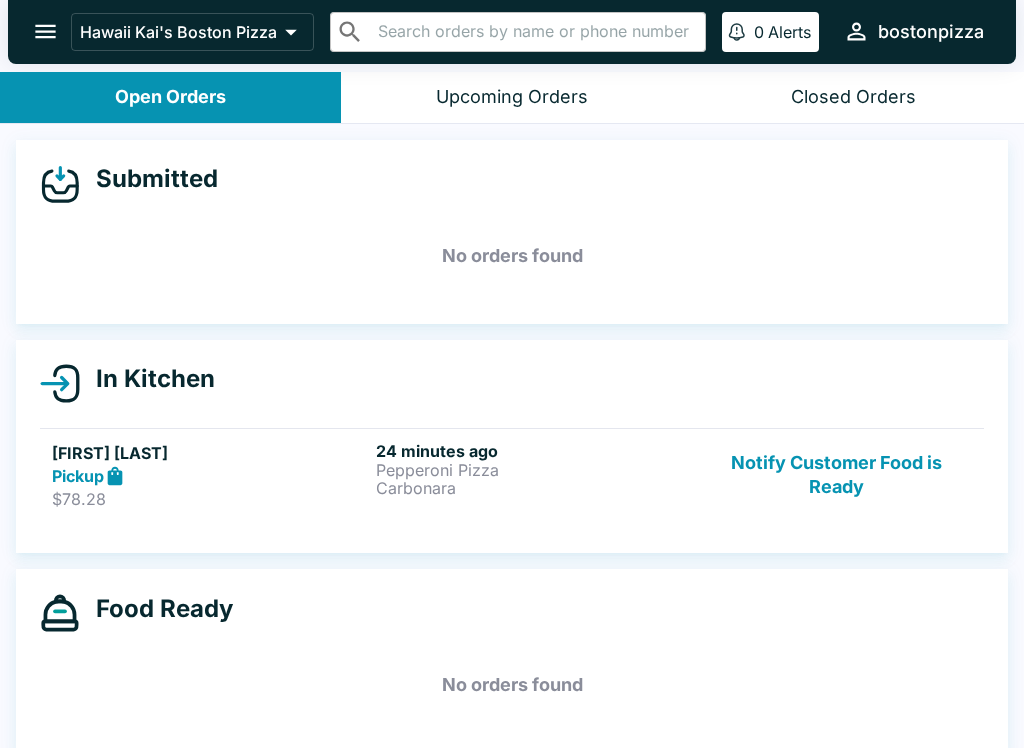click on "Upcoming Orders" at bounding box center (511, 97) 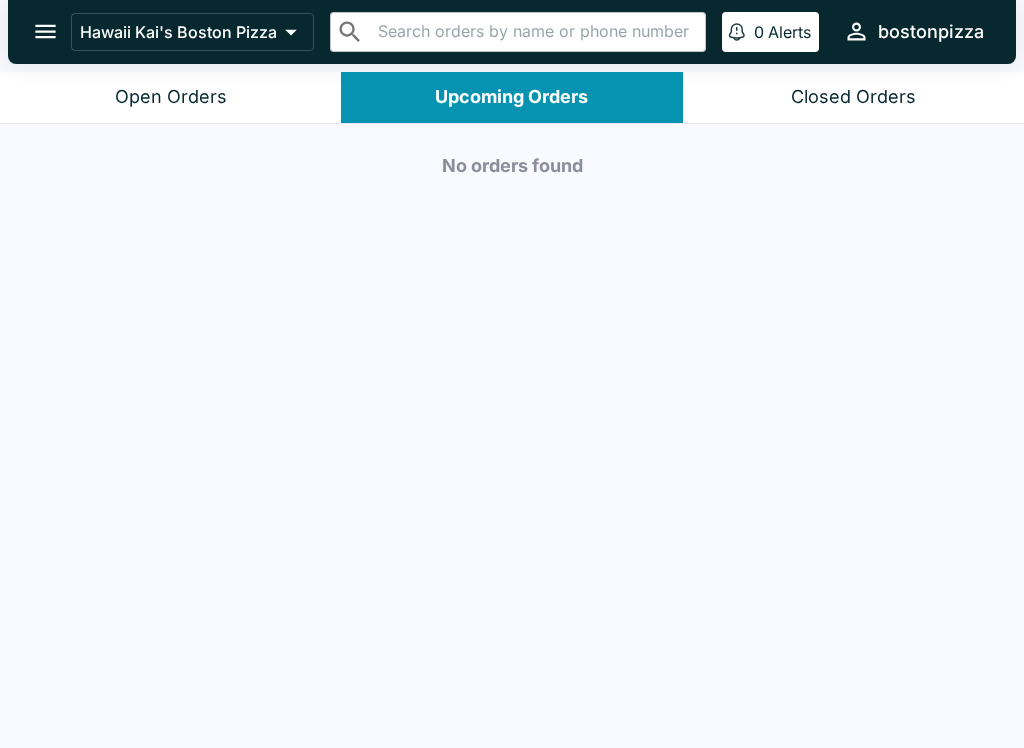 click on "Open Orders" at bounding box center [170, 97] 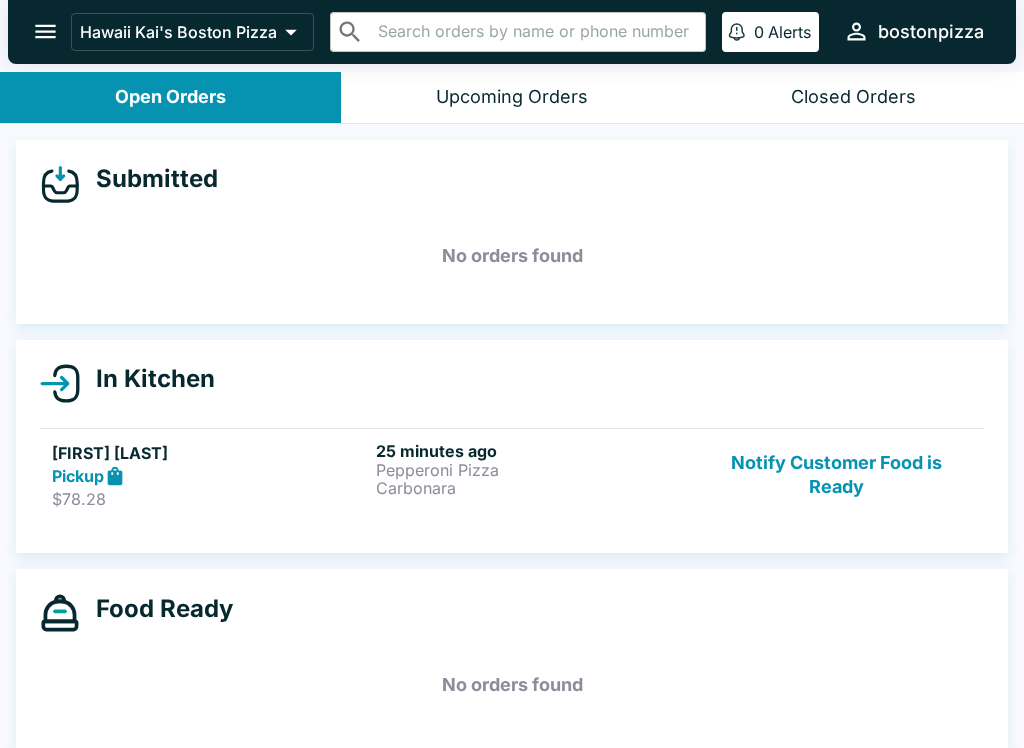 click on "bostonpizza" at bounding box center [913, 31] 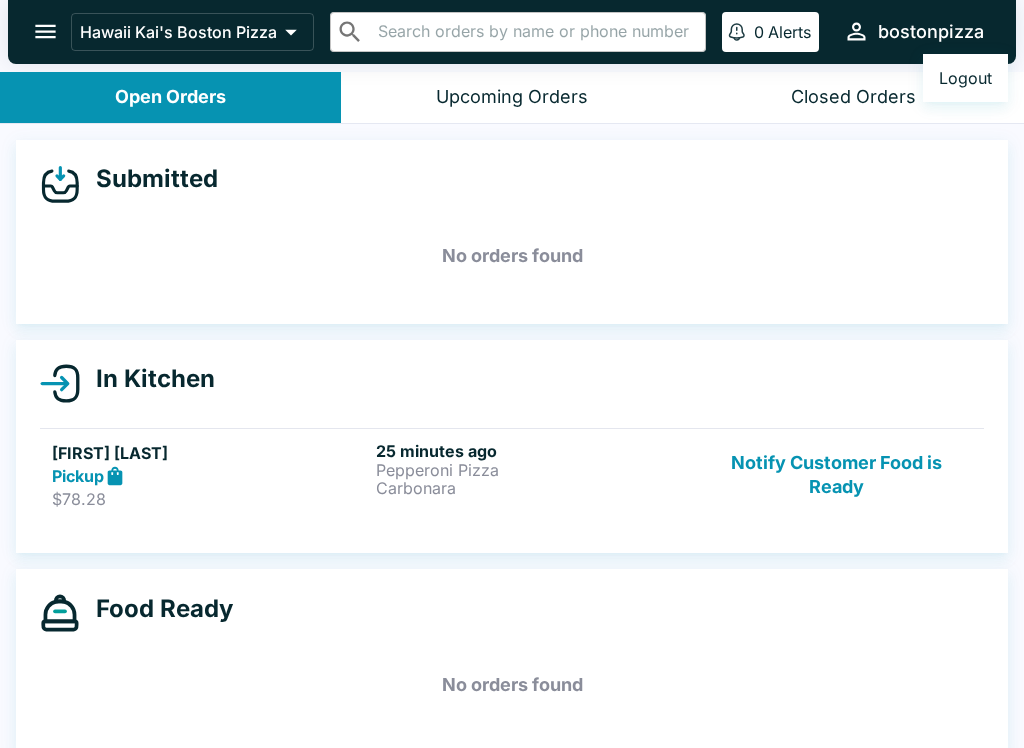 click at bounding box center [512, 374] 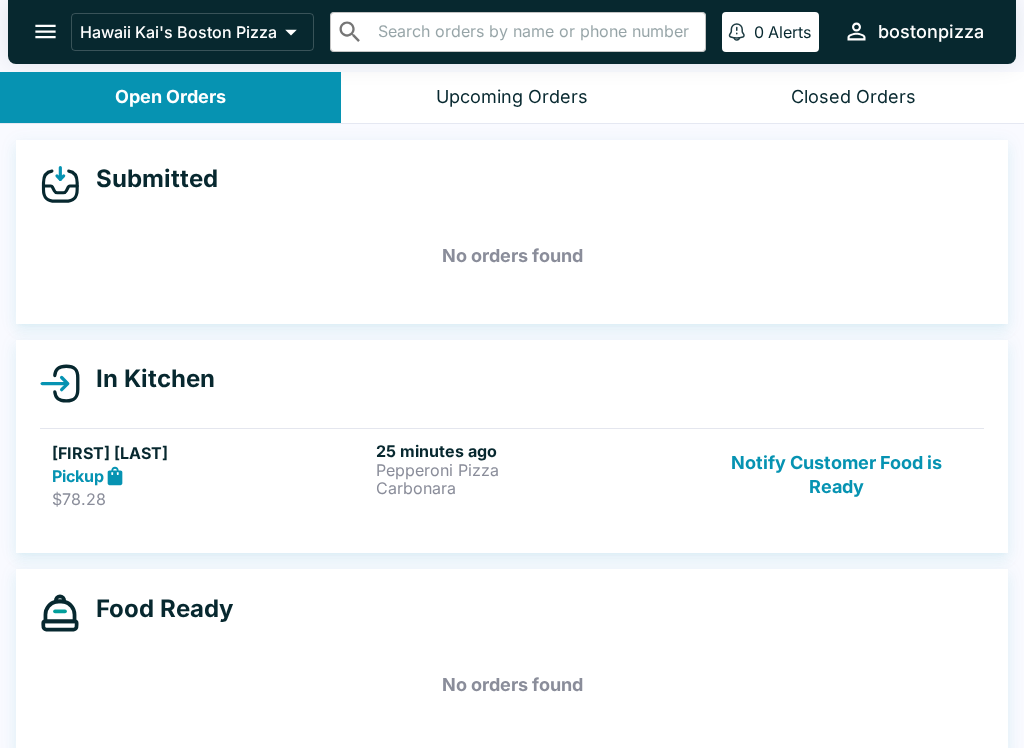 click on "Closed Orders" at bounding box center [853, 97] 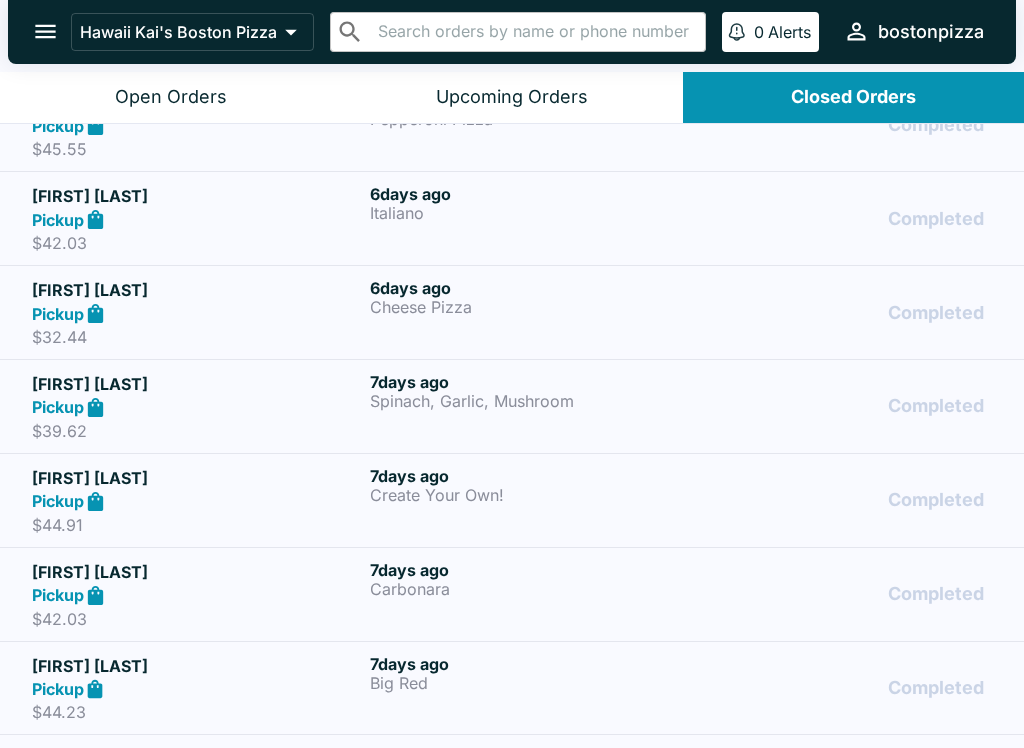 scroll, scrollTop: 1250, scrollLeft: 0, axis: vertical 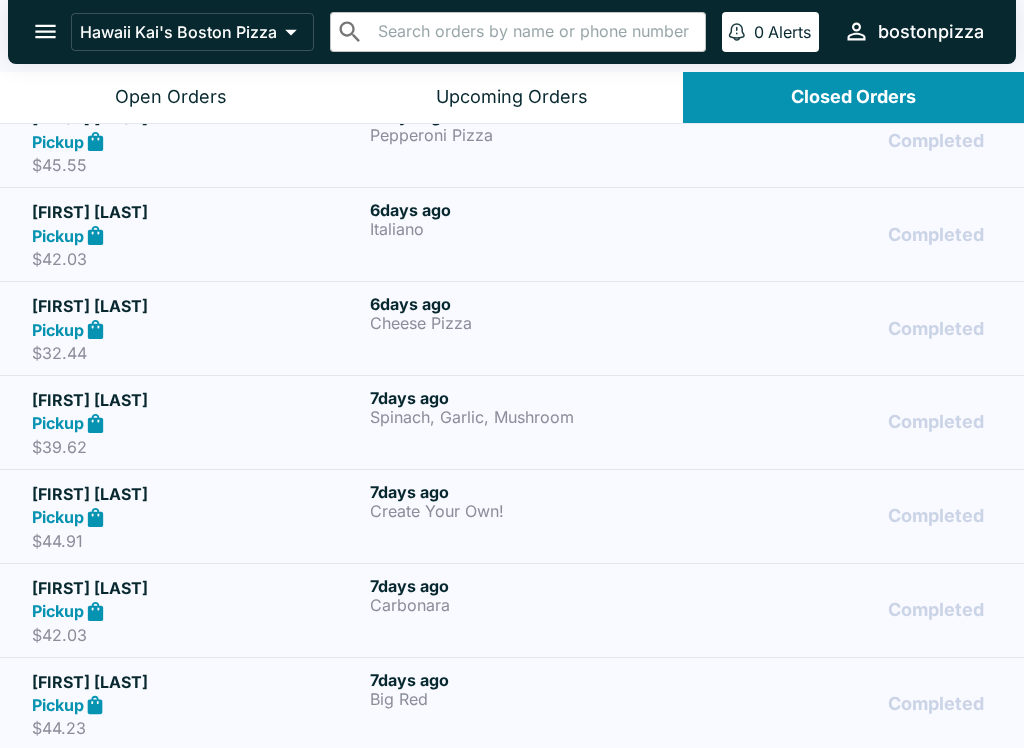 click on "Open Orders" at bounding box center (171, 97) 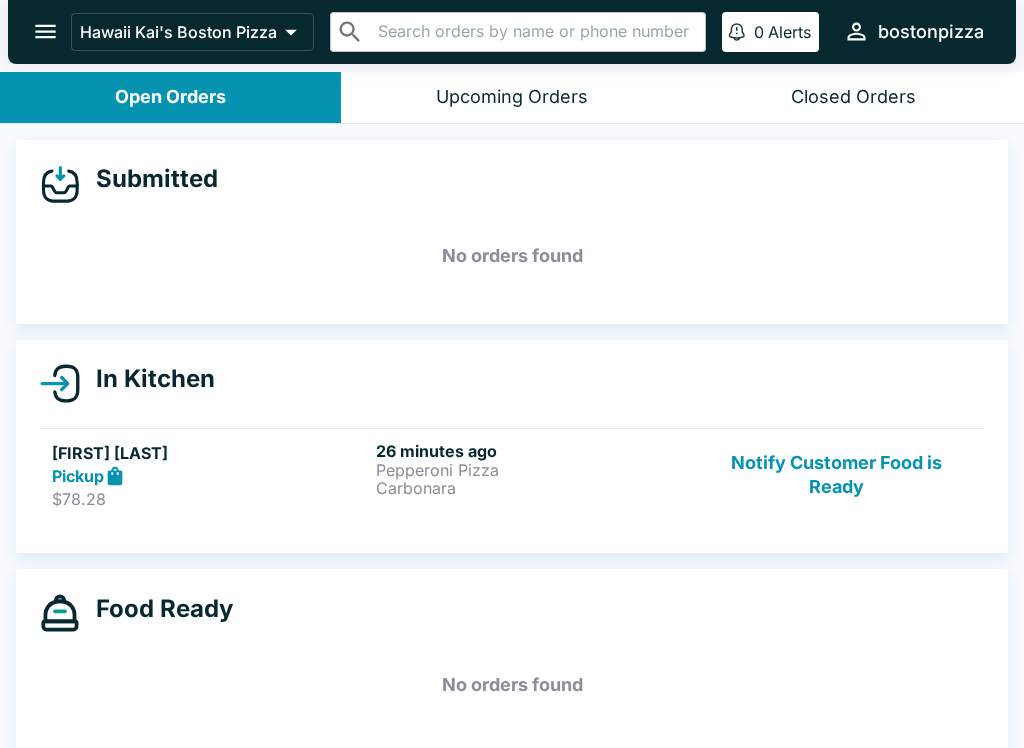 click on "$78.28" at bounding box center (210, 499) 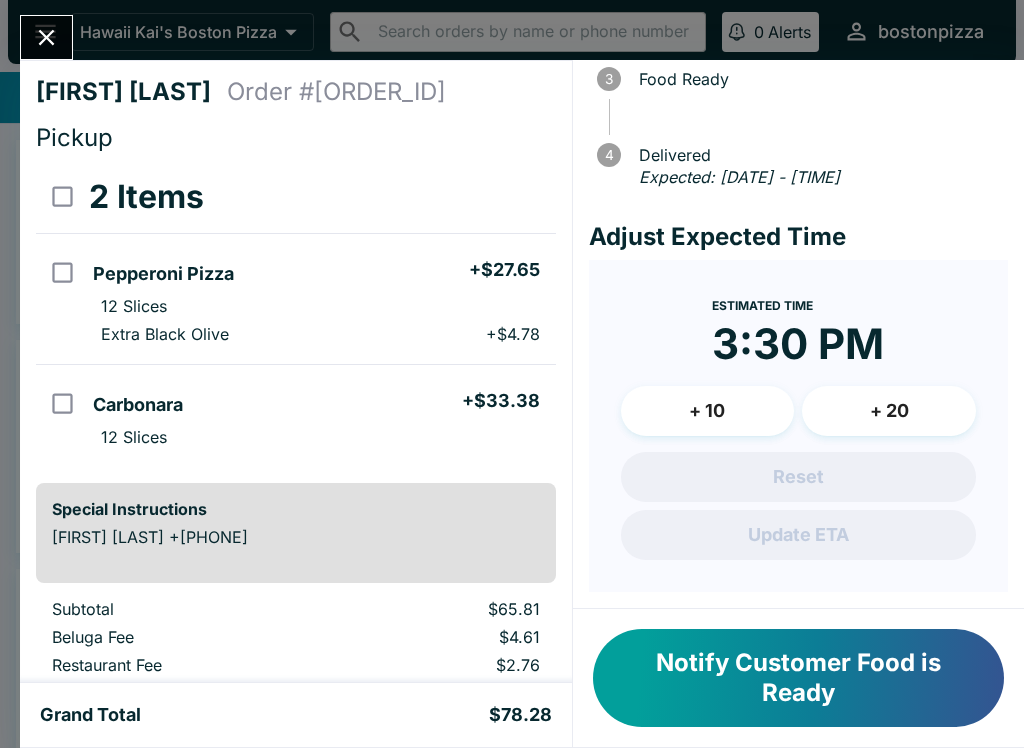 scroll, scrollTop: 228, scrollLeft: 0, axis: vertical 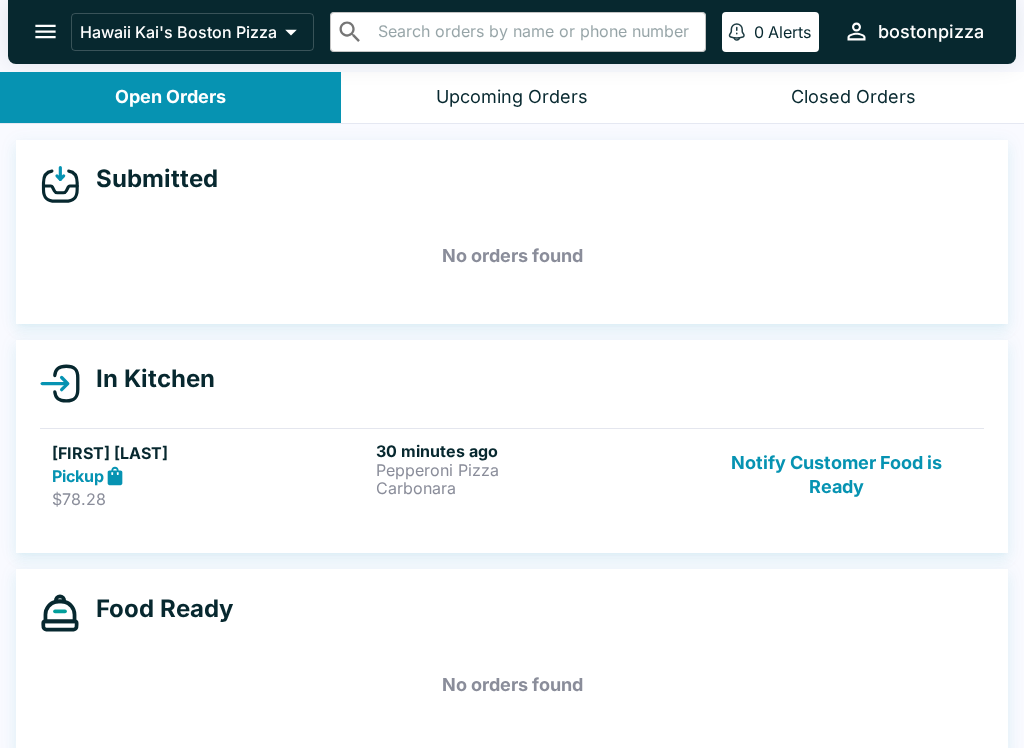 click on "Pickup" at bounding box center (210, 476) 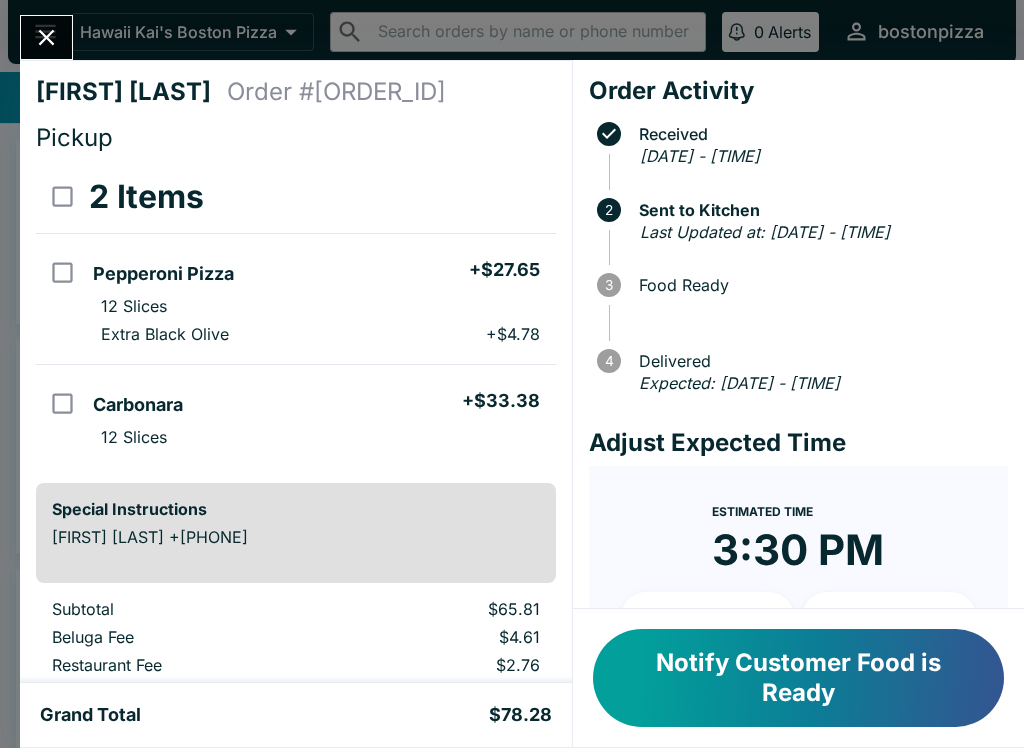 scroll, scrollTop: 0, scrollLeft: 0, axis: both 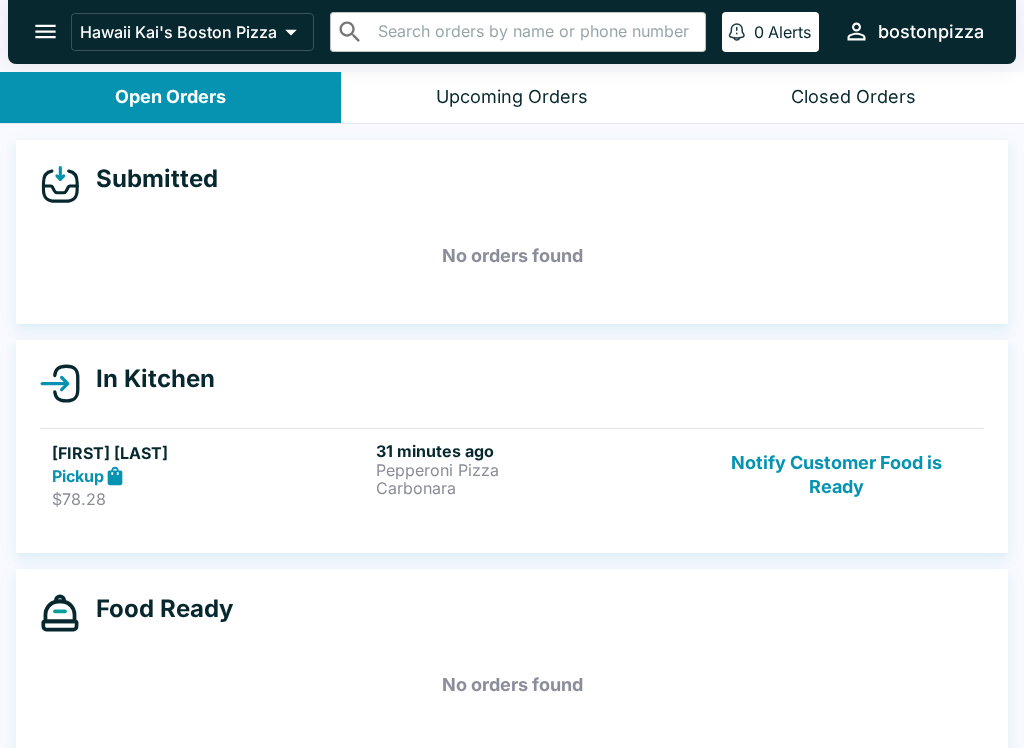 click on "Pepperoni Pizza" at bounding box center [534, 470] 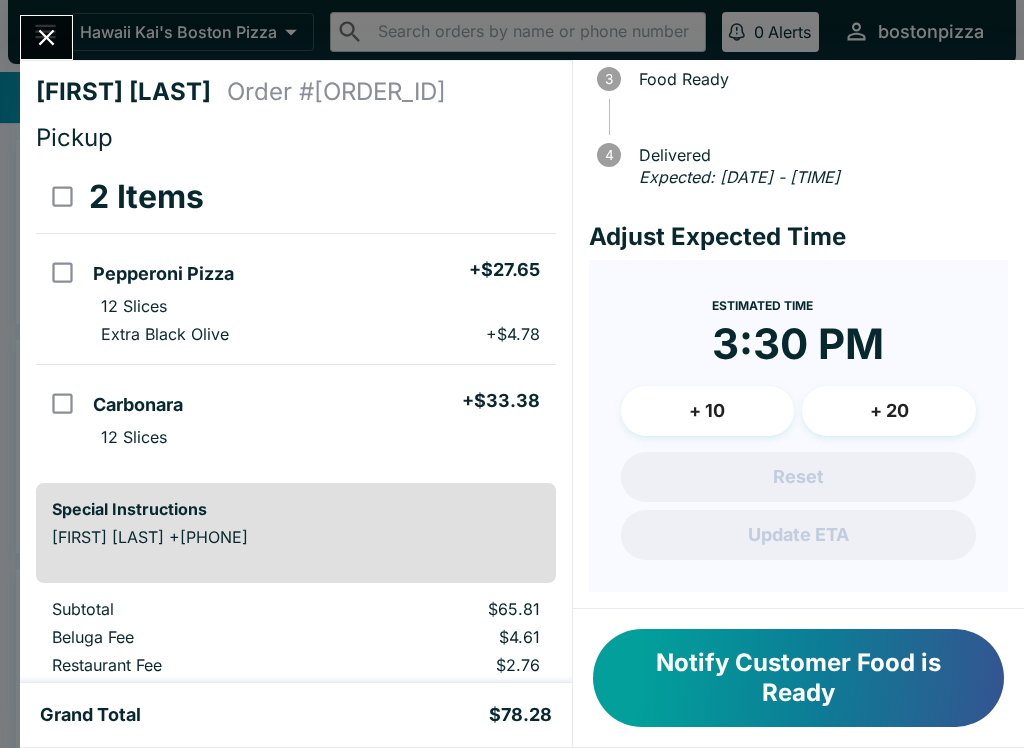 scroll, scrollTop: 228, scrollLeft: 0, axis: vertical 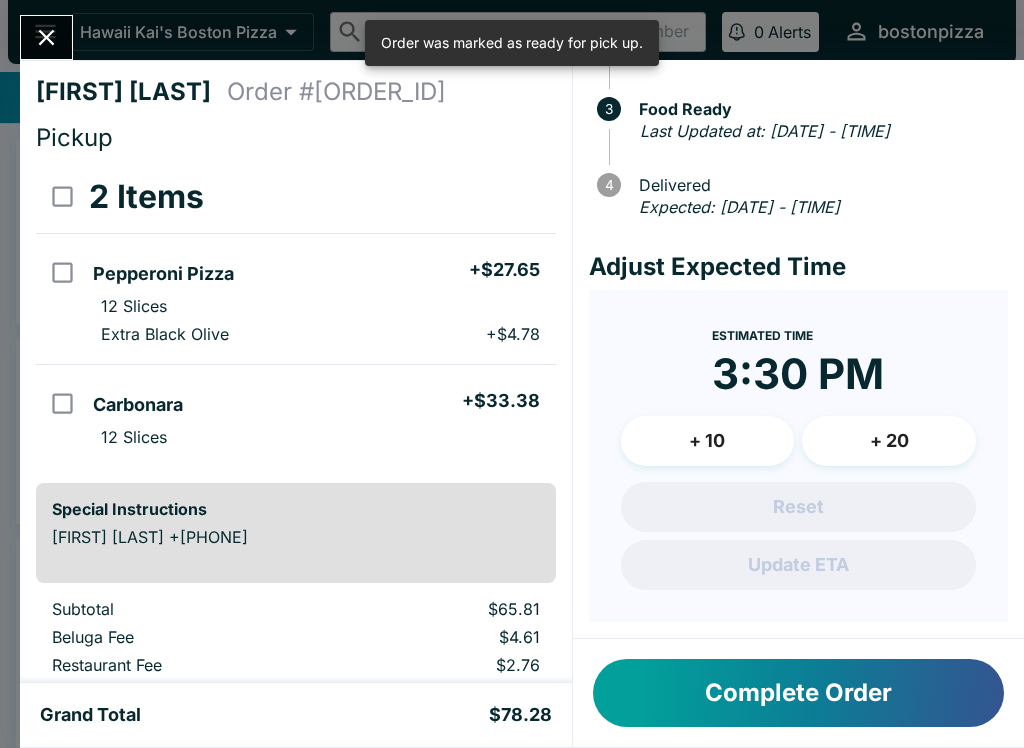 click on "Complete Order" at bounding box center (798, 693) 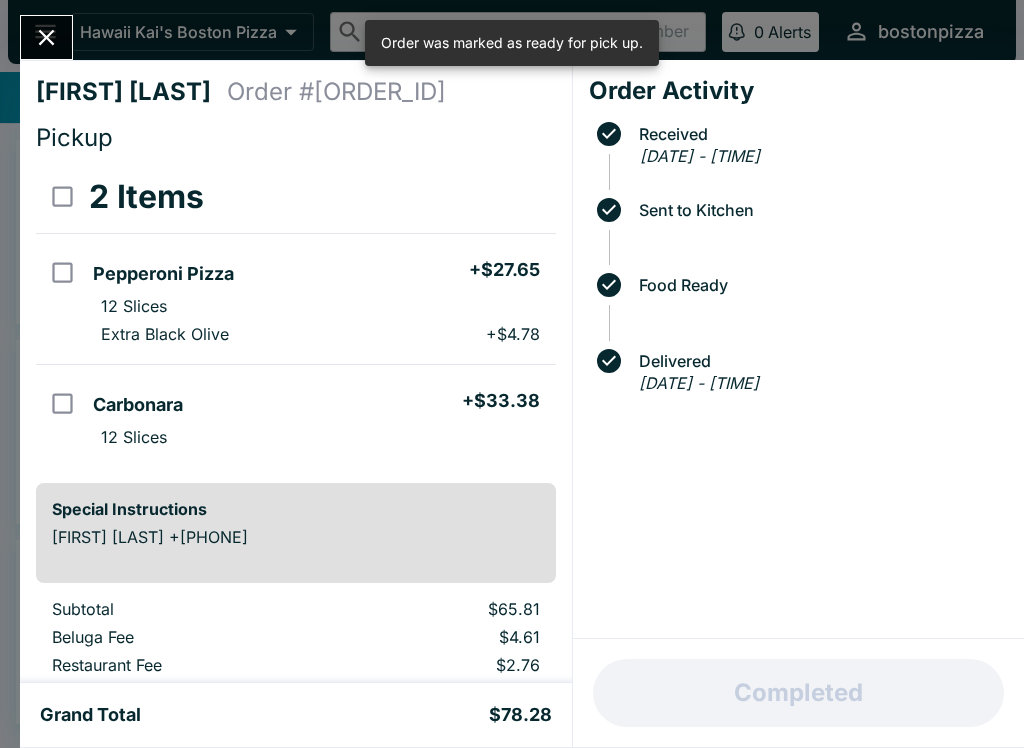 scroll, scrollTop: 0, scrollLeft: 0, axis: both 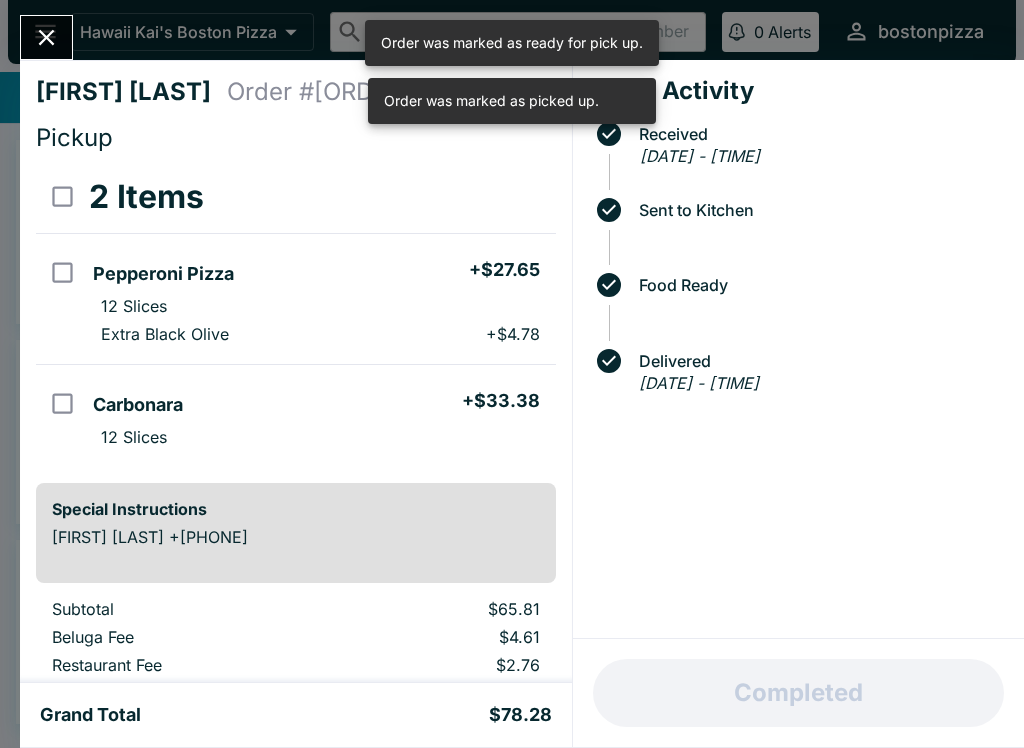 click 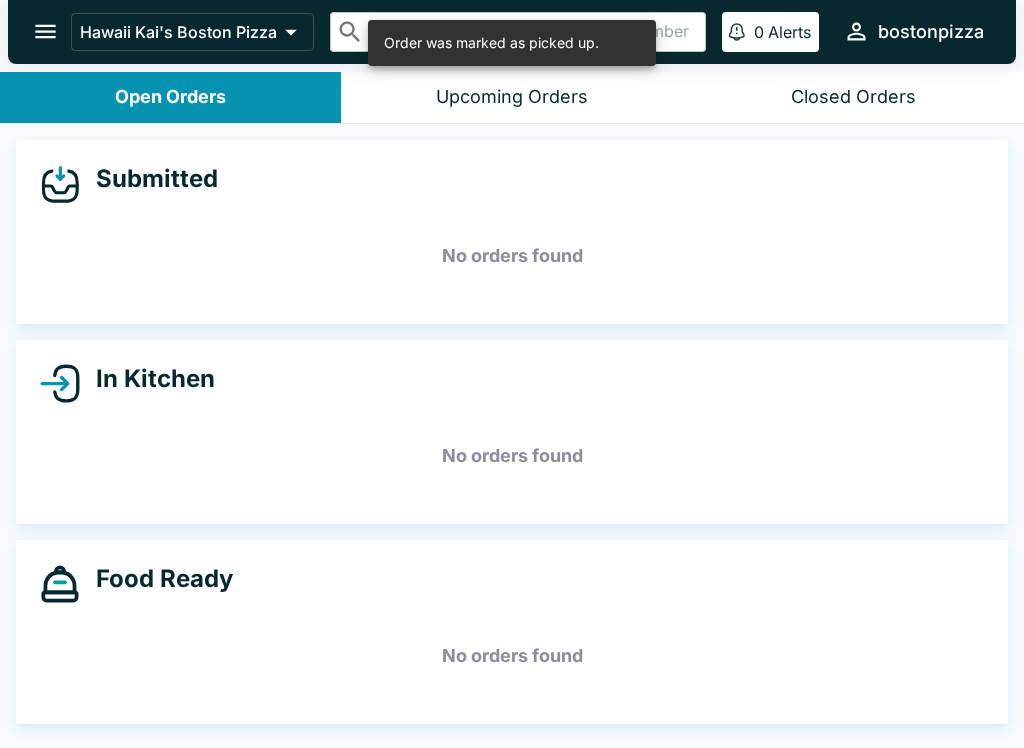 click on "Closed Orders" at bounding box center (853, 97) 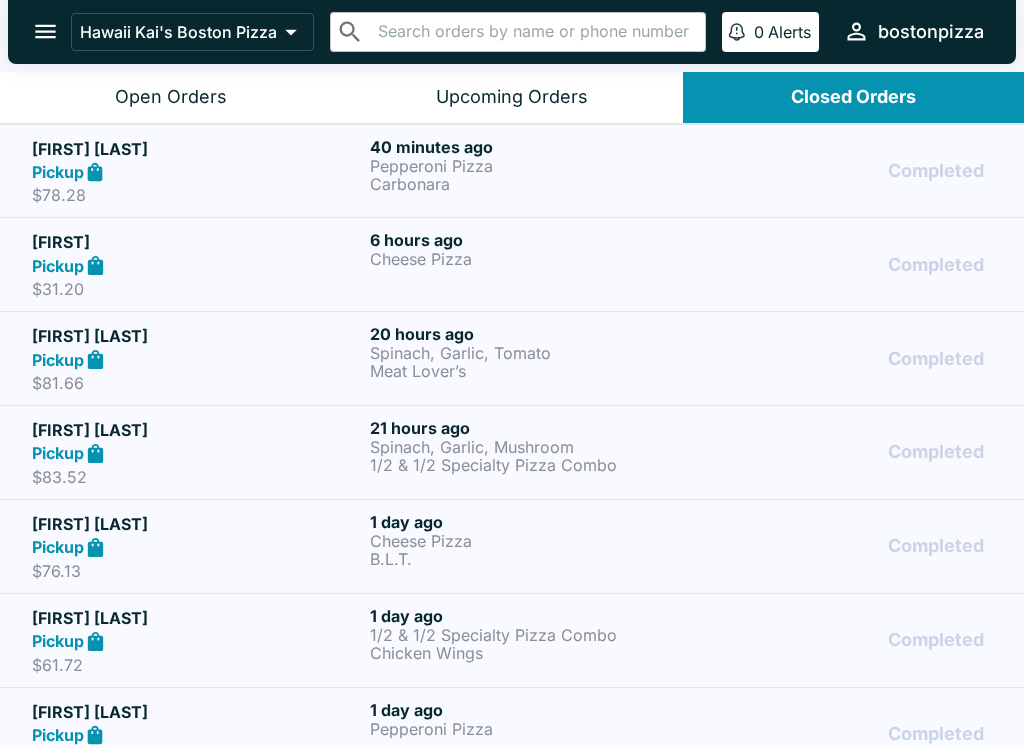 scroll, scrollTop: -3, scrollLeft: 0, axis: vertical 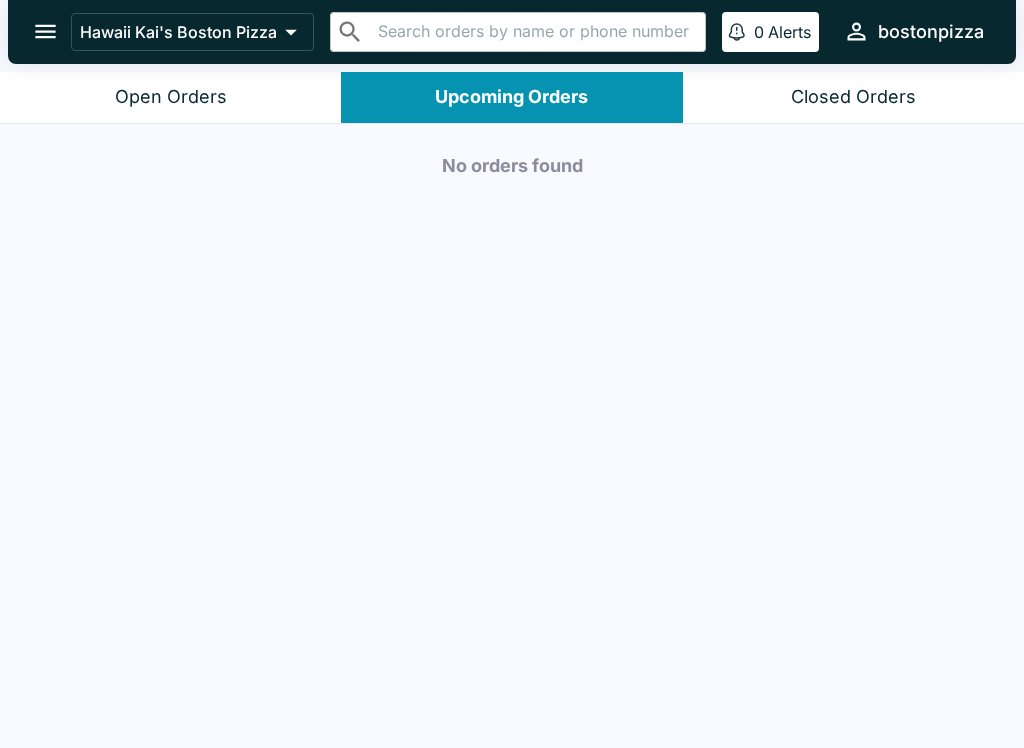 click on "Open Orders" at bounding box center [170, 97] 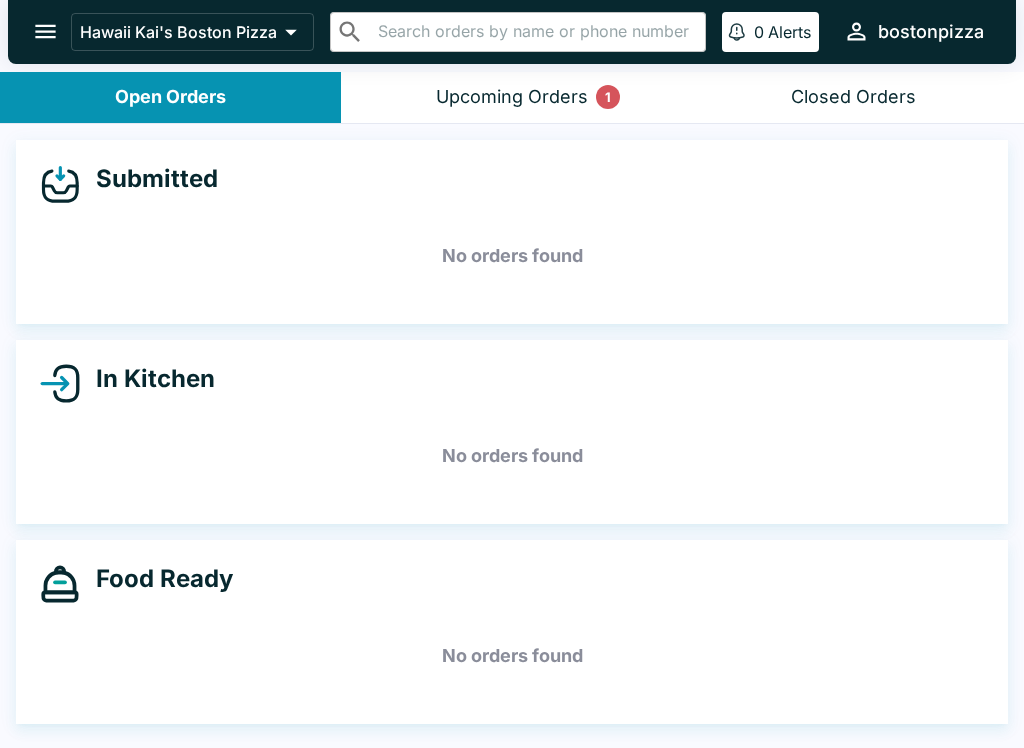 click on "Upcoming Orders 1" at bounding box center [512, 97] 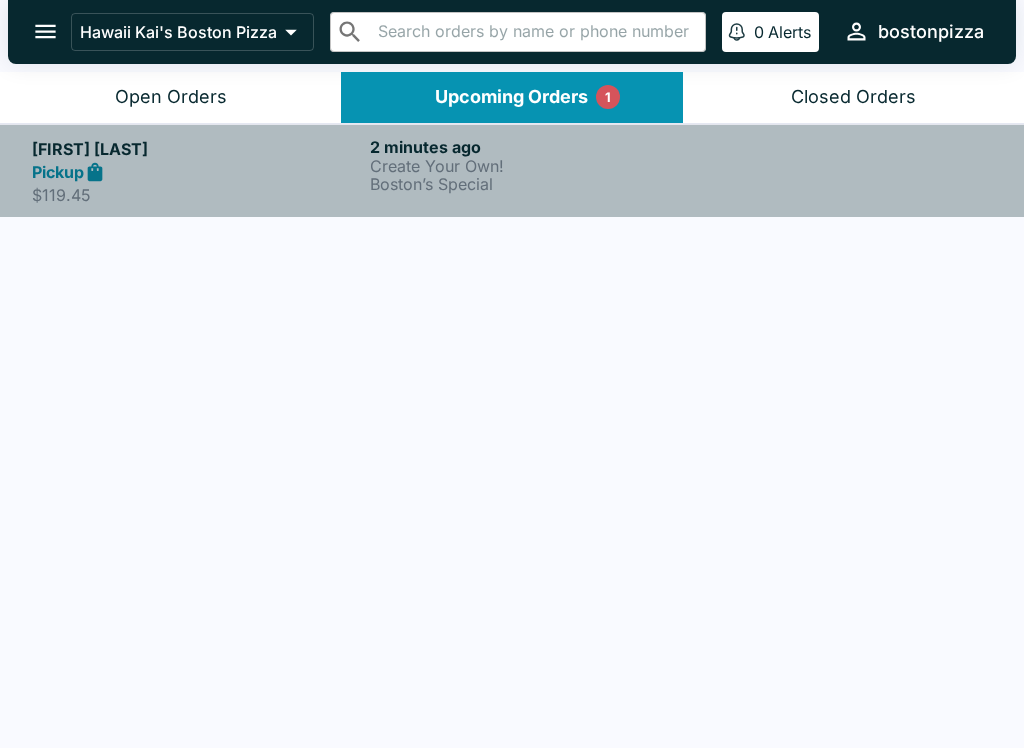 click on "Create Your Own!" at bounding box center [535, 166] 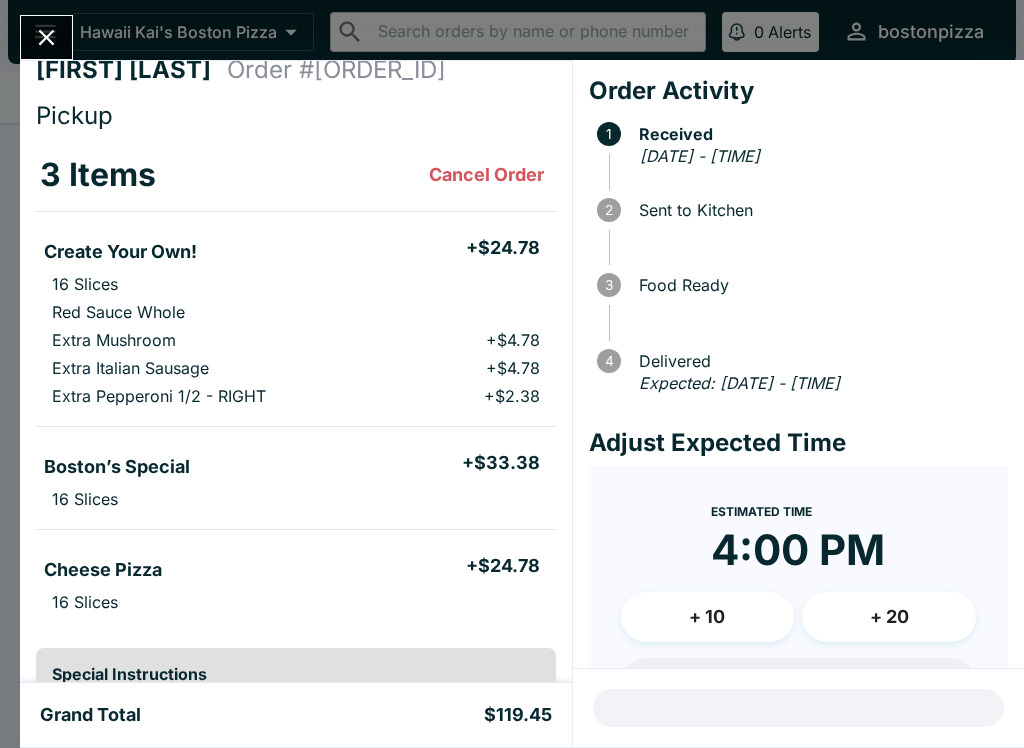 scroll, scrollTop: 24, scrollLeft: 0, axis: vertical 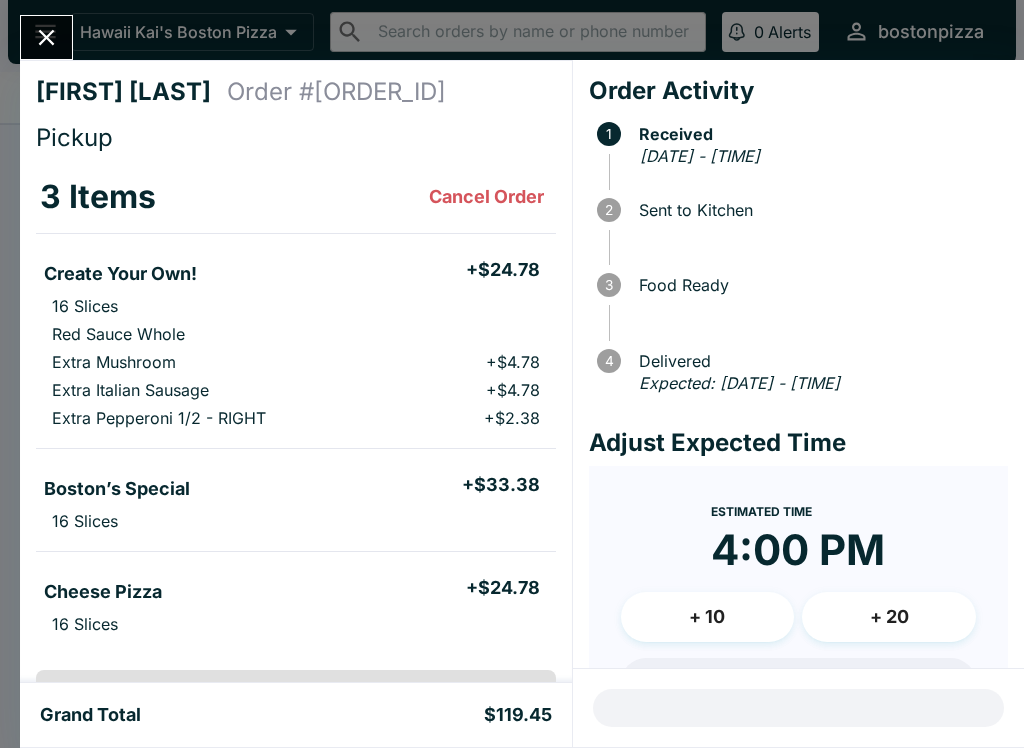 click on "+ 20" at bounding box center (889, 617) 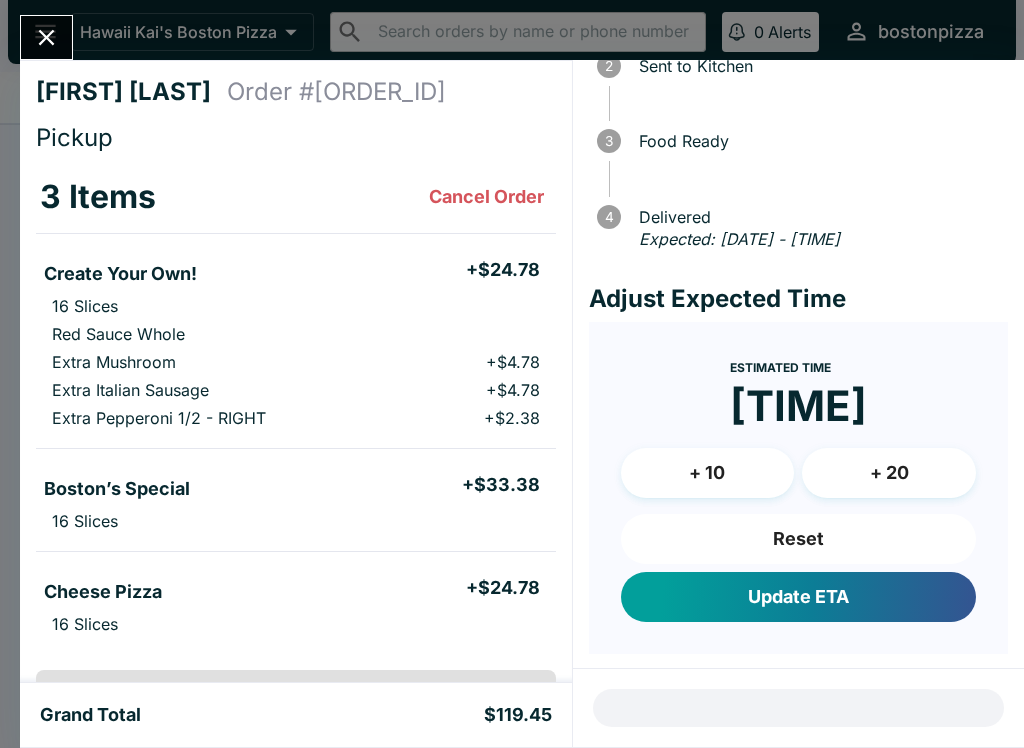 scroll, scrollTop: 143, scrollLeft: 0, axis: vertical 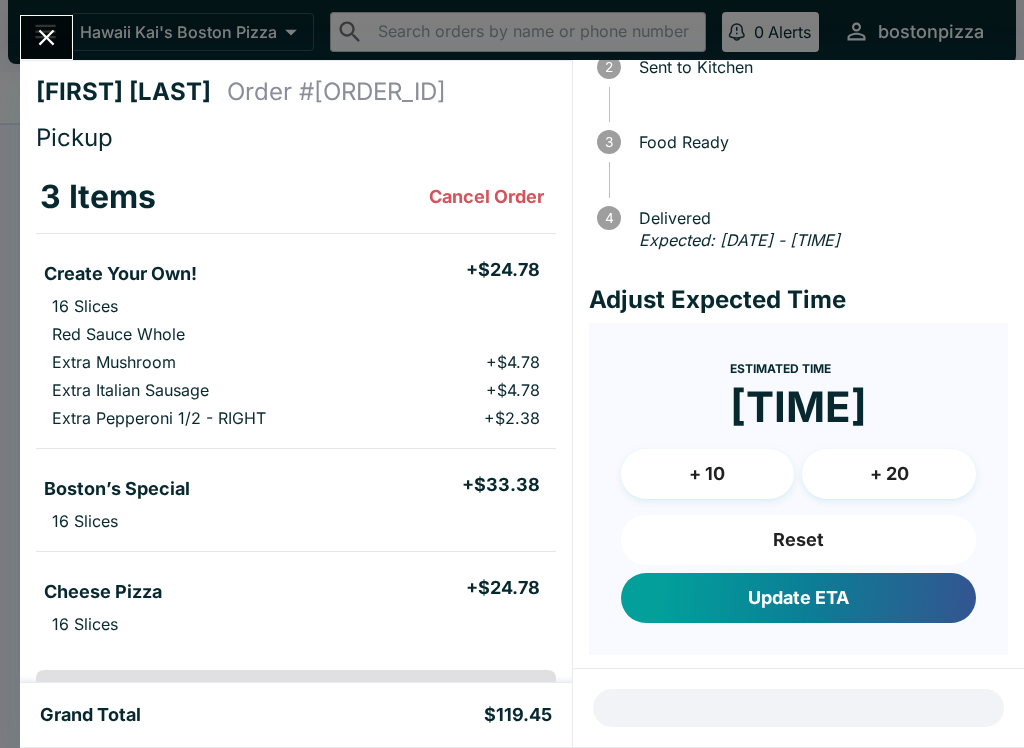 click on "Update ETA" at bounding box center [798, 598] 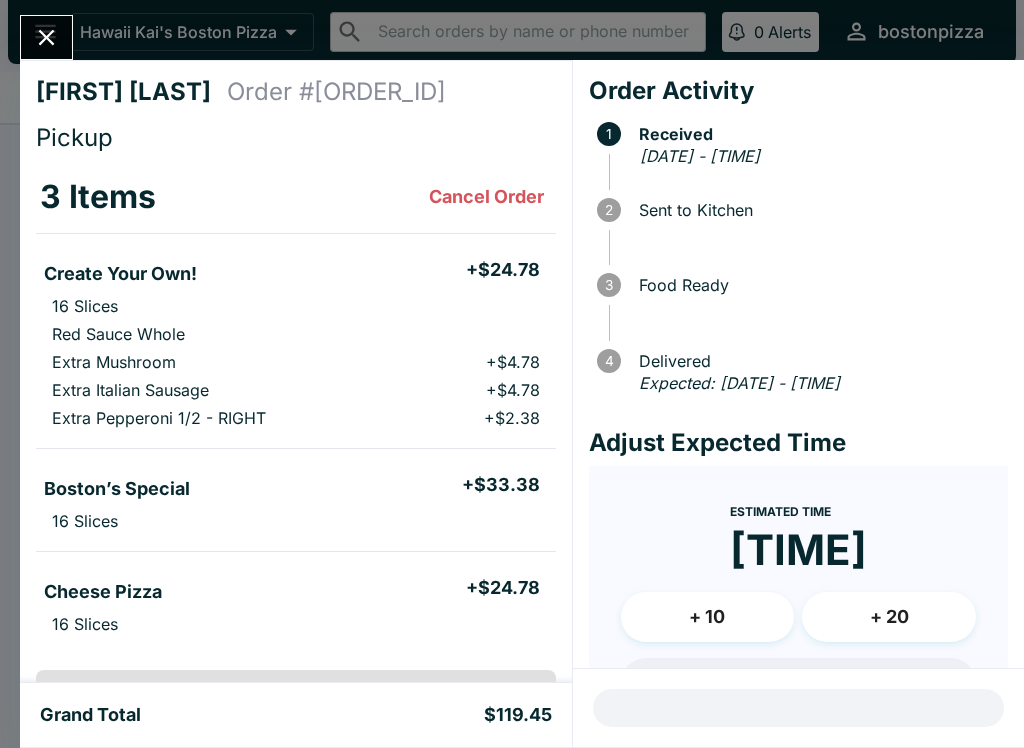 scroll, scrollTop: 0, scrollLeft: 0, axis: both 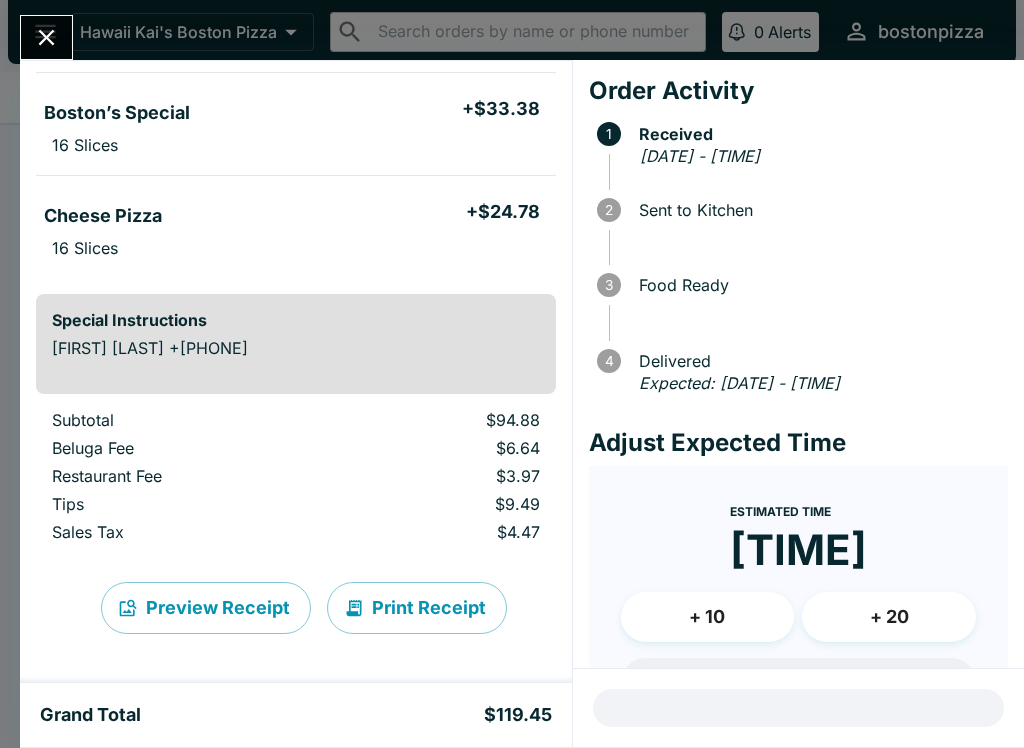 click 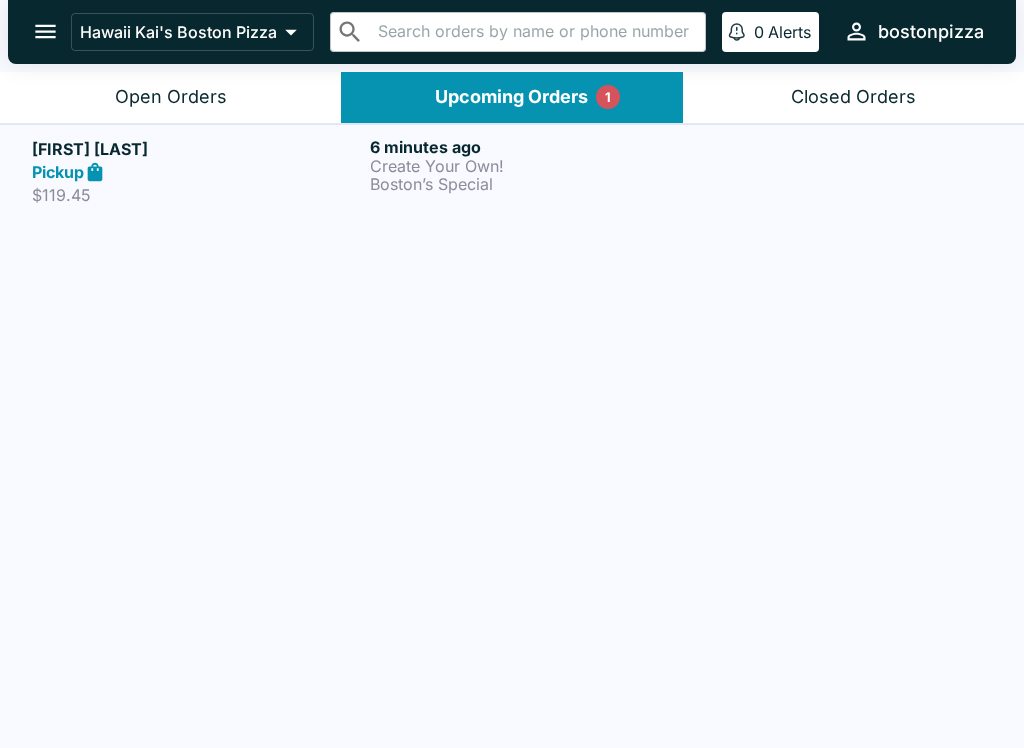 click on "Pickup" at bounding box center [197, 172] 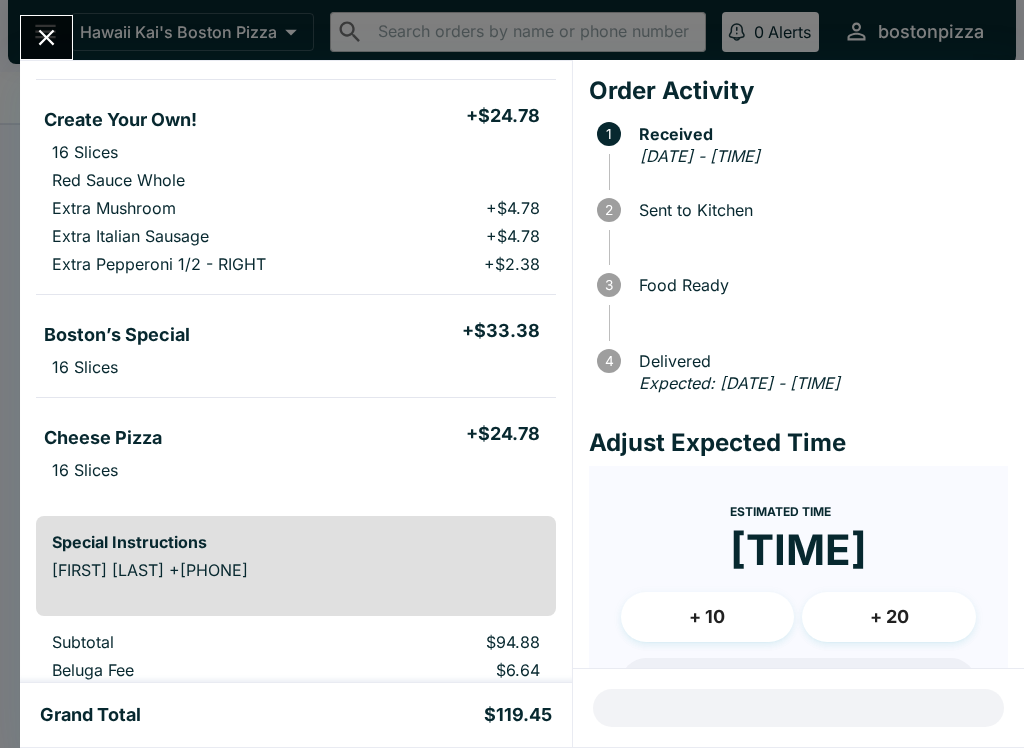 scroll, scrollTop: 152, scrollLeft: 0, axis: vertical 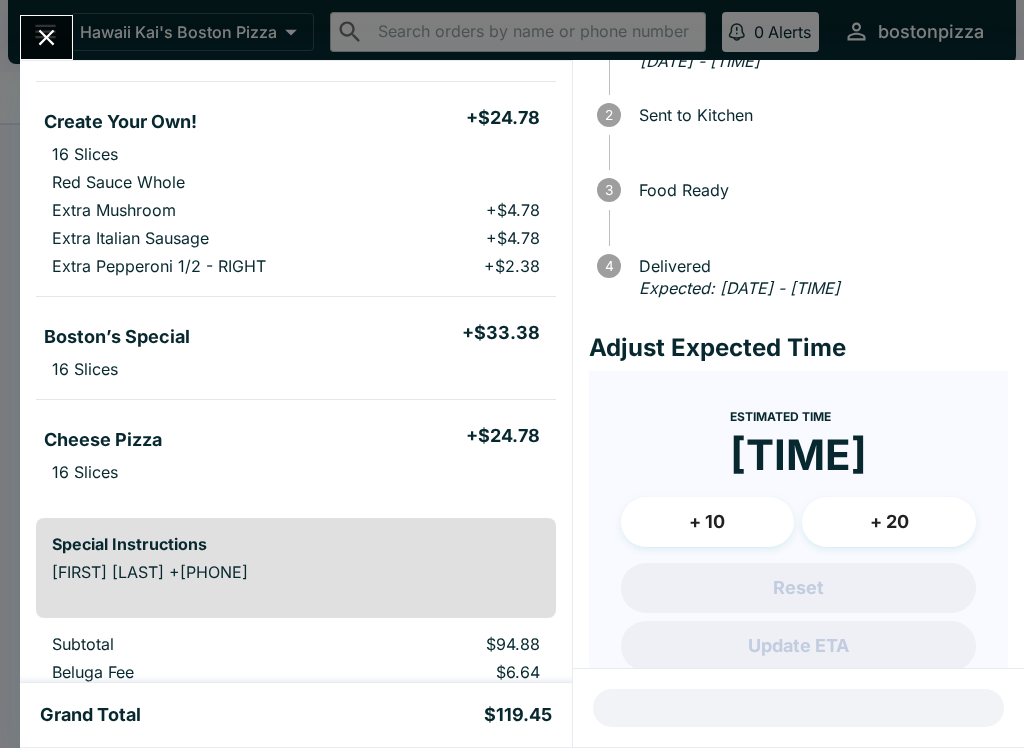 click 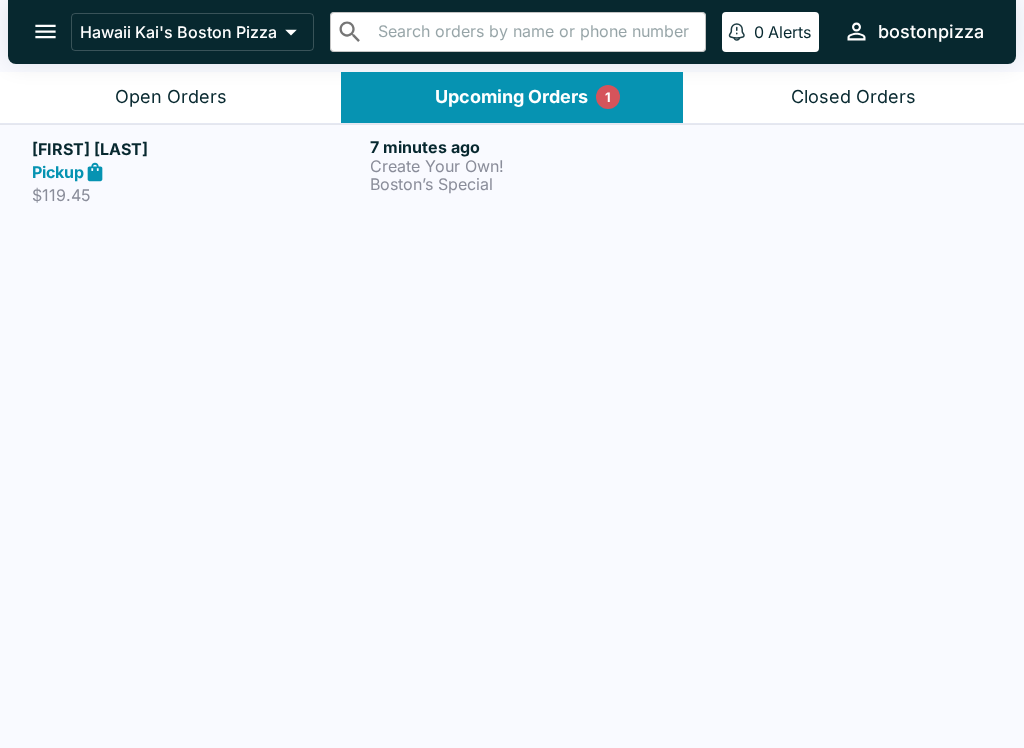 click on "Open Orders" at bounding box center [171, 97] 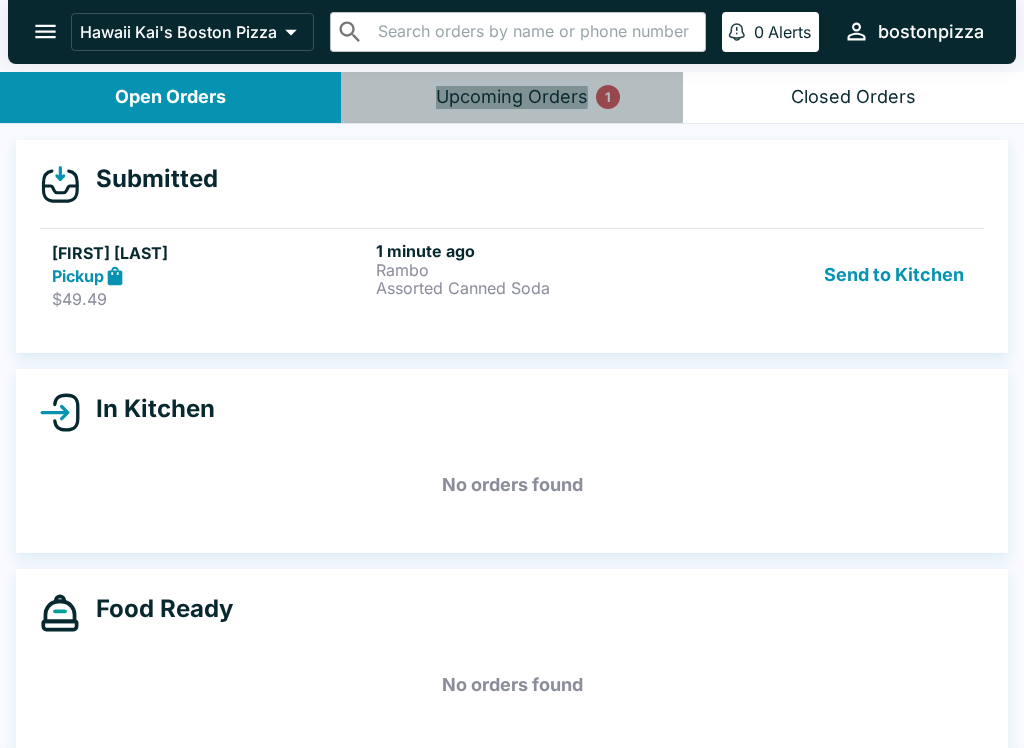 click on "Upcoming Orders 1" at bounding box center [511, 97] 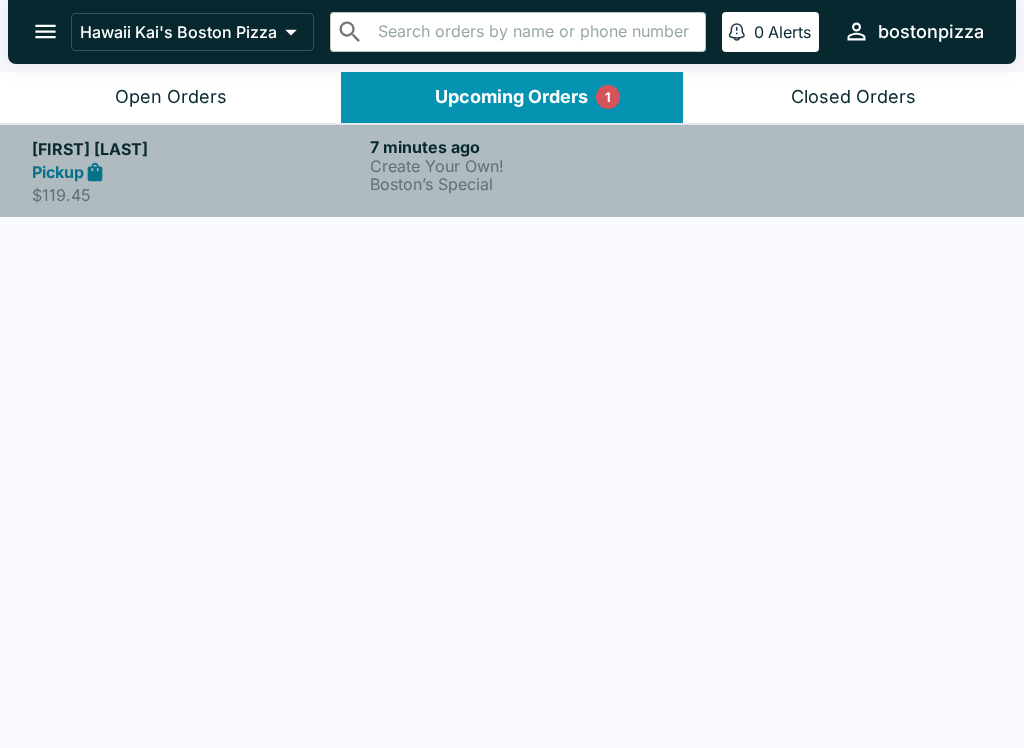 click on "Pickup" at bounding box center [197, 172] 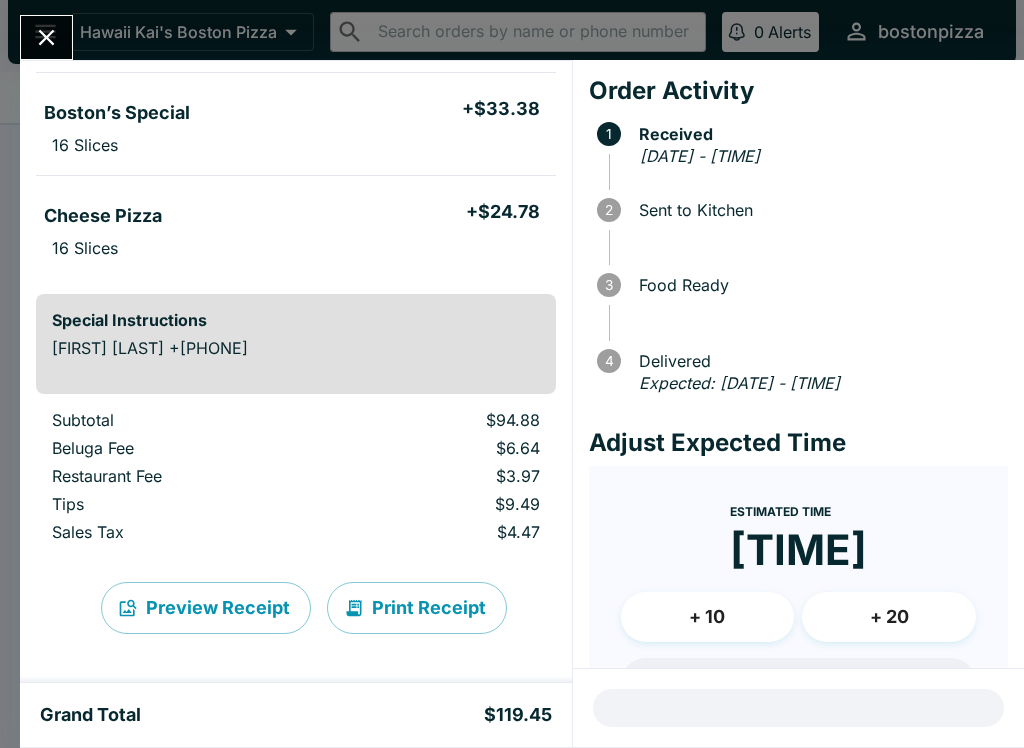 scroll, scrollTop: 376, scrollLeft: 0, axis: vertical 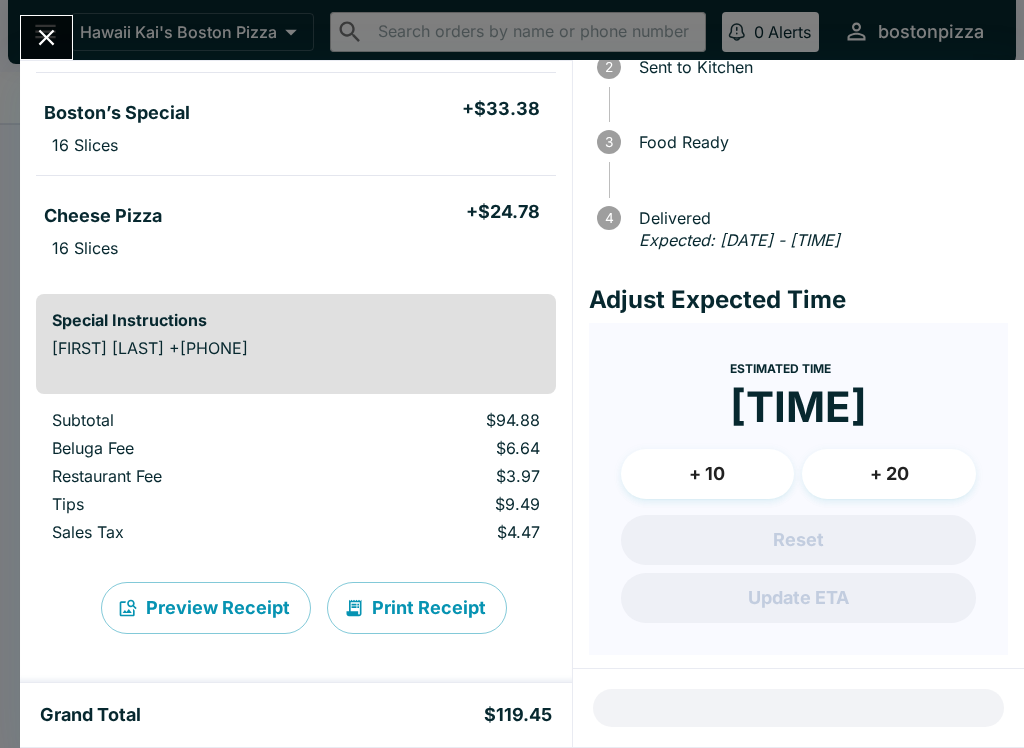 click 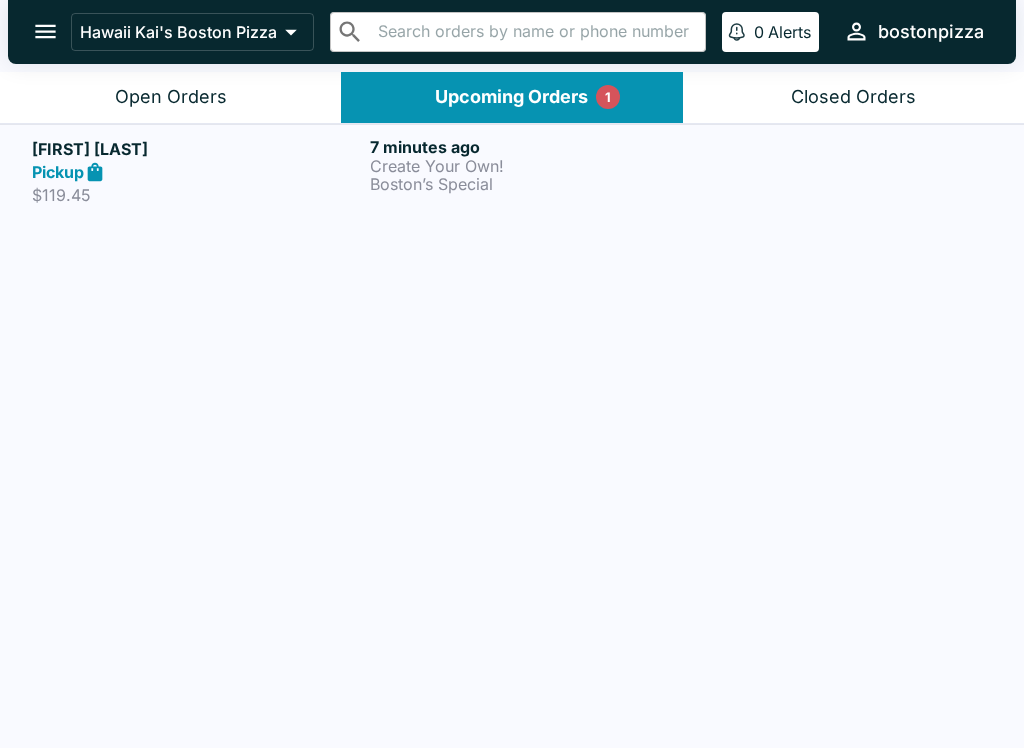 click on "Open Orders" at bounding box center (171, 97) 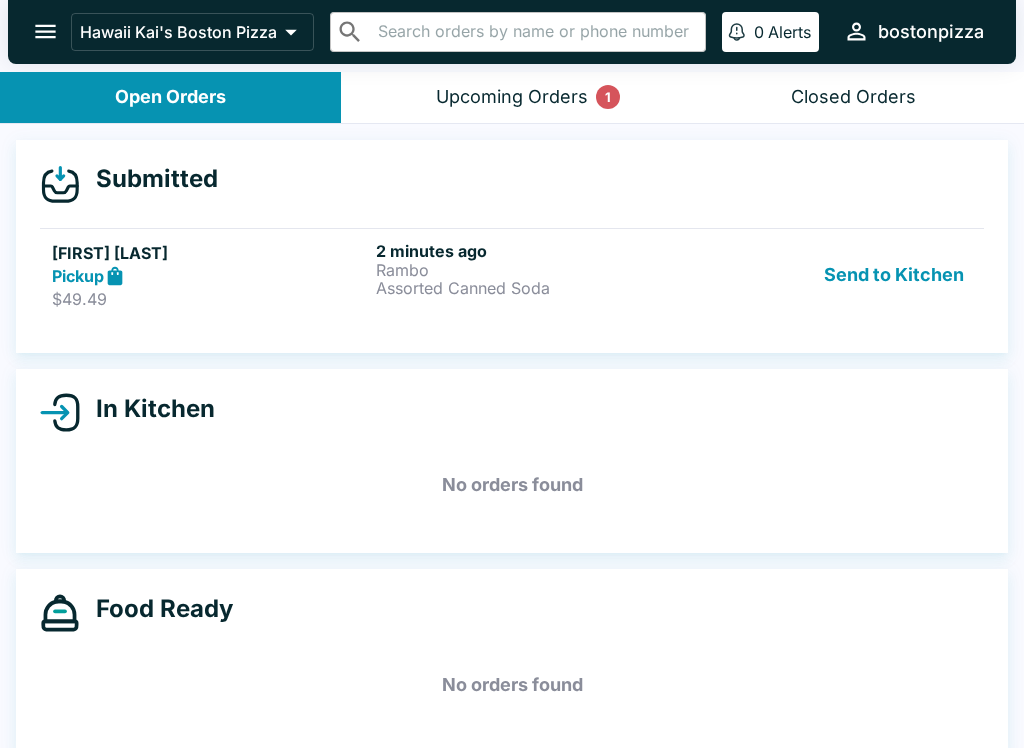 click on "$49.49" at bounding box center [210, 299] 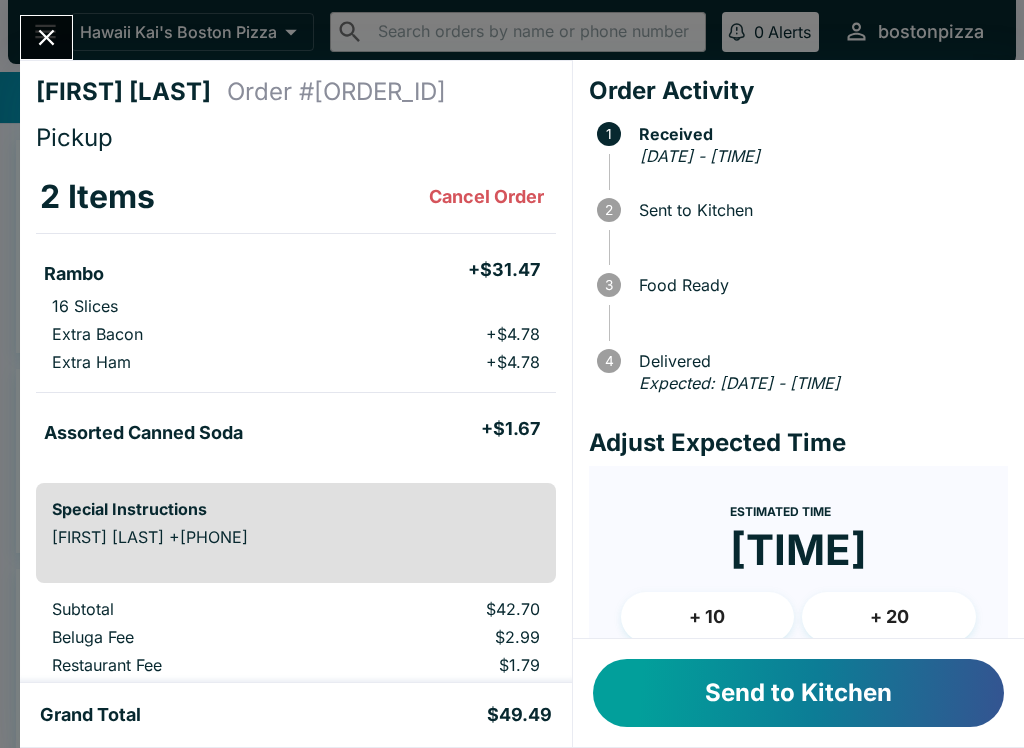 click at bounding box center (46, 37) 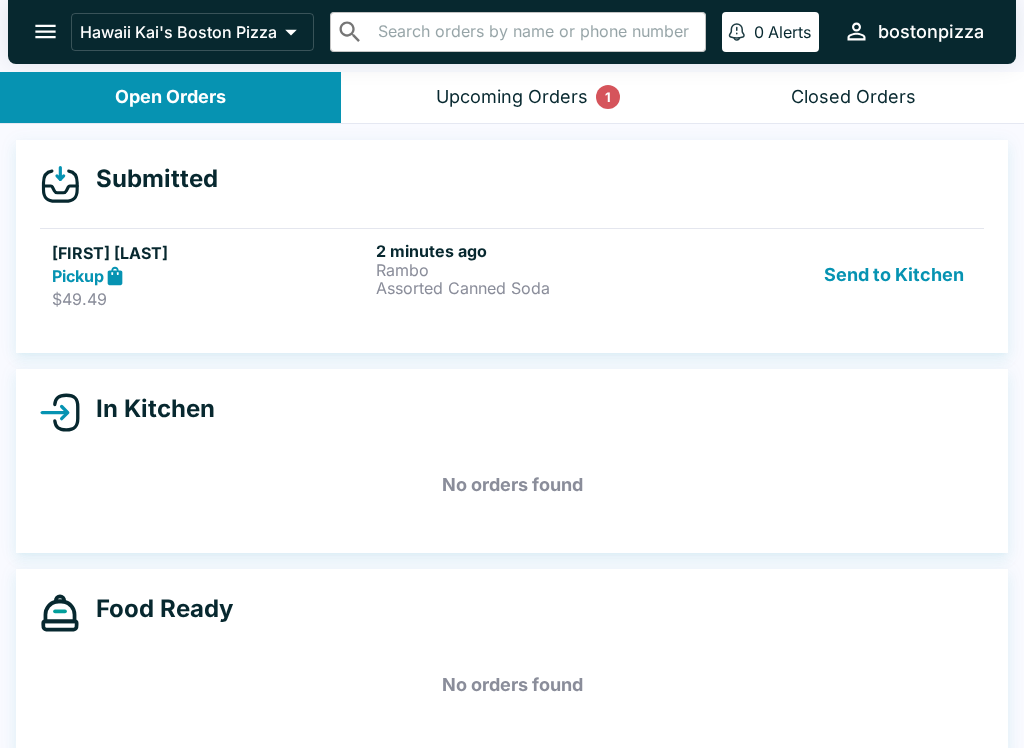 click on "Upcoming Orders 1" at bounding box center [512, 97] 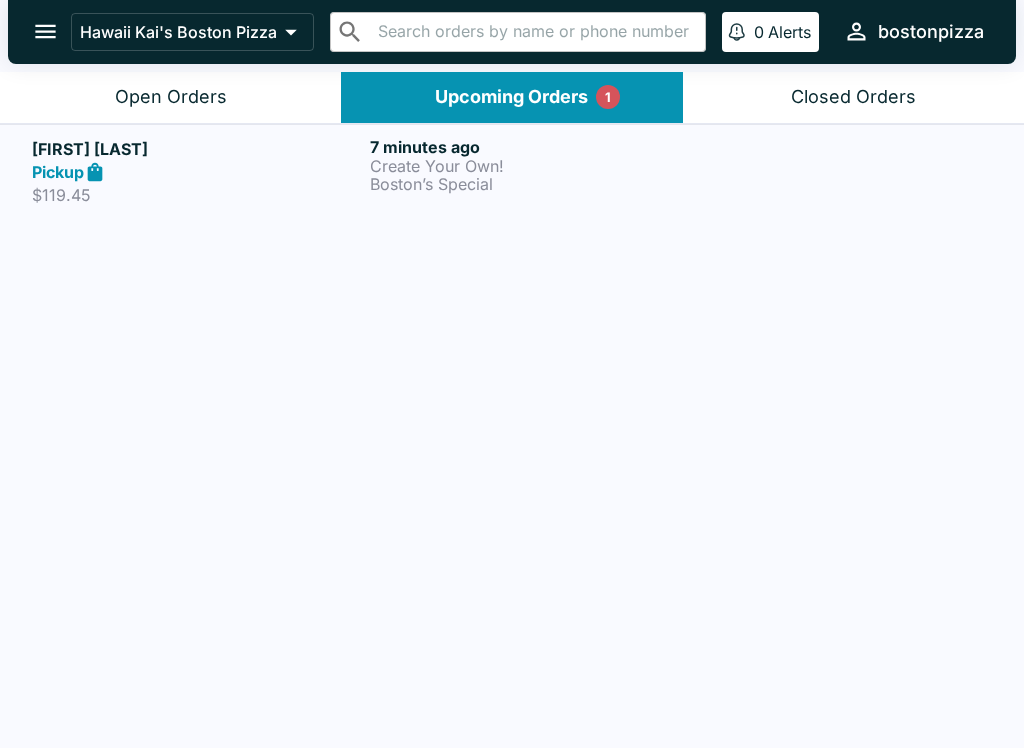 click on "Pickup" at bounding box center [197, 172] 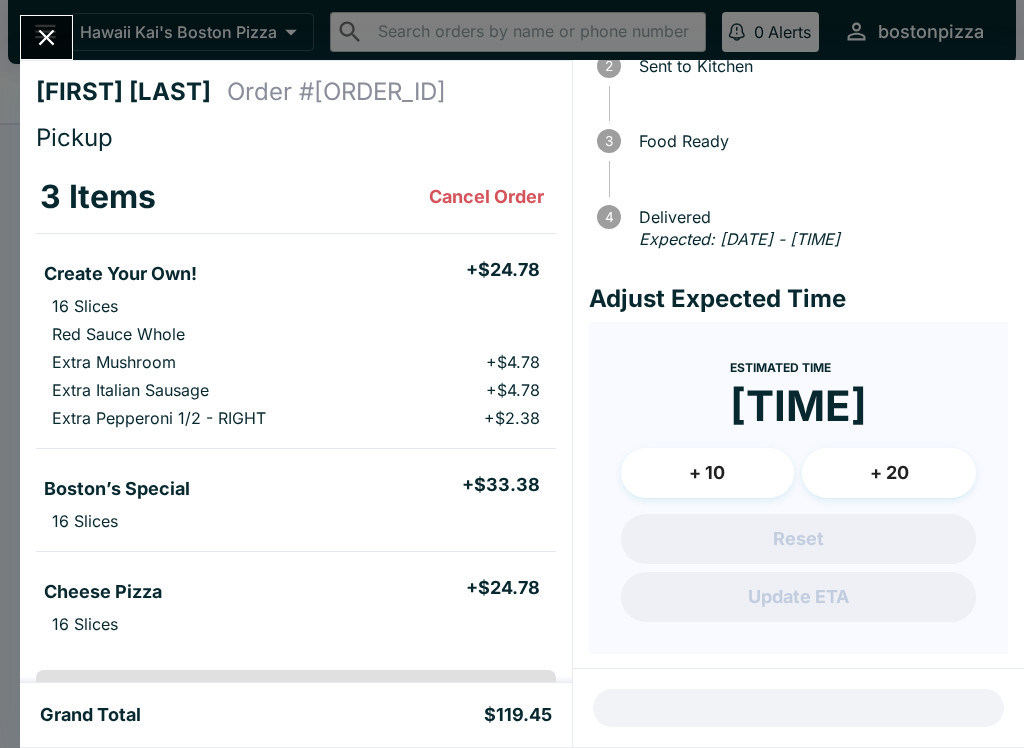 scroll, scrollTop: 143, scrollLeft: 0, axis: vertical 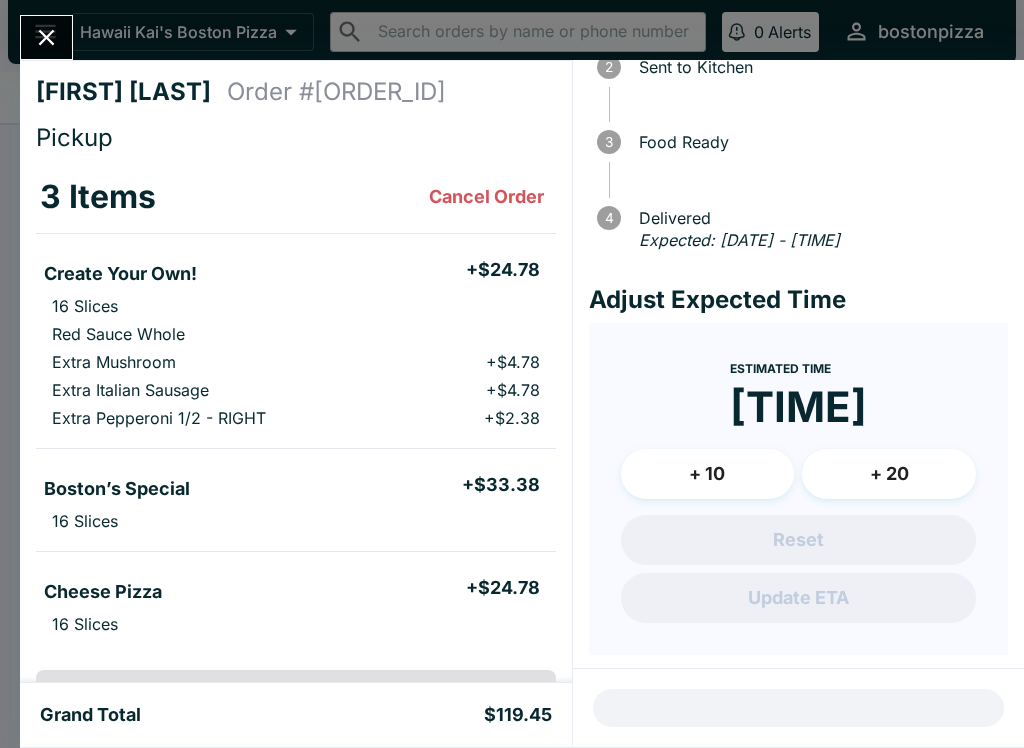 click on "Reset Update ETA" at bounding box center (798, 569) 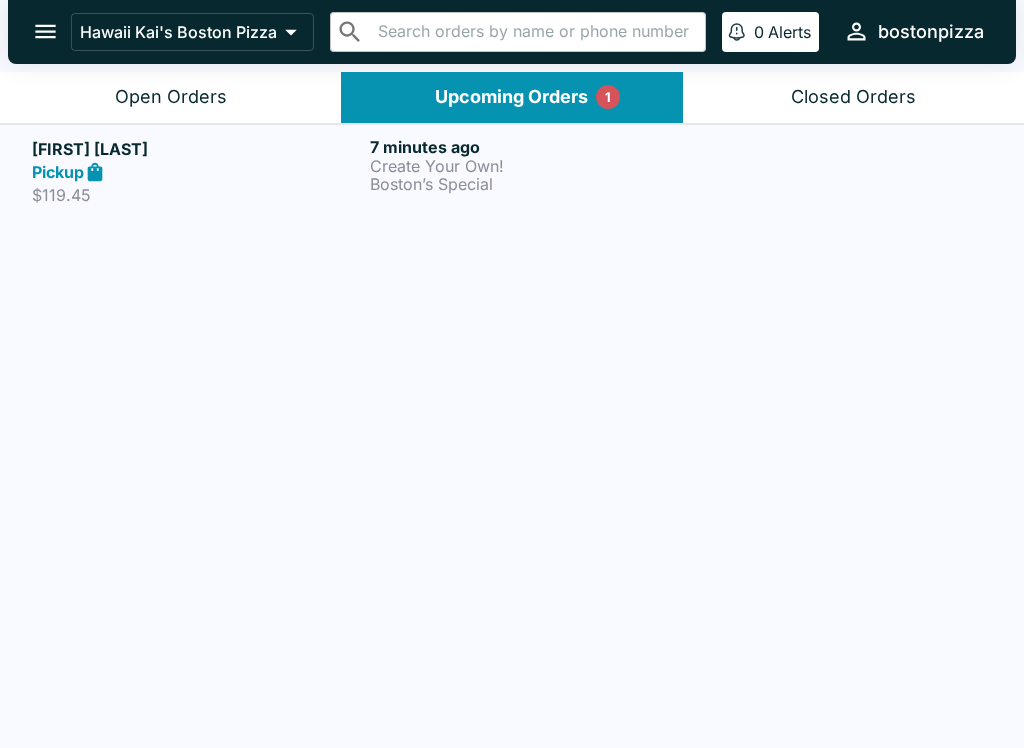 click on "$119.45" at bounding box center (197, 195) 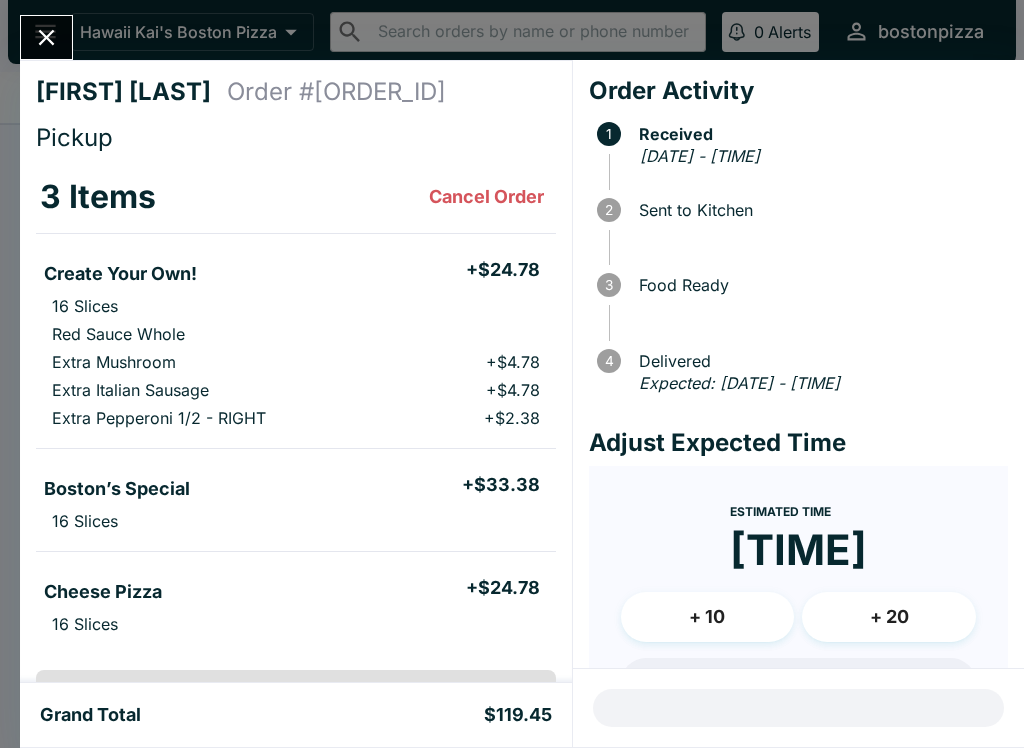click at bounding box center (46, 37) 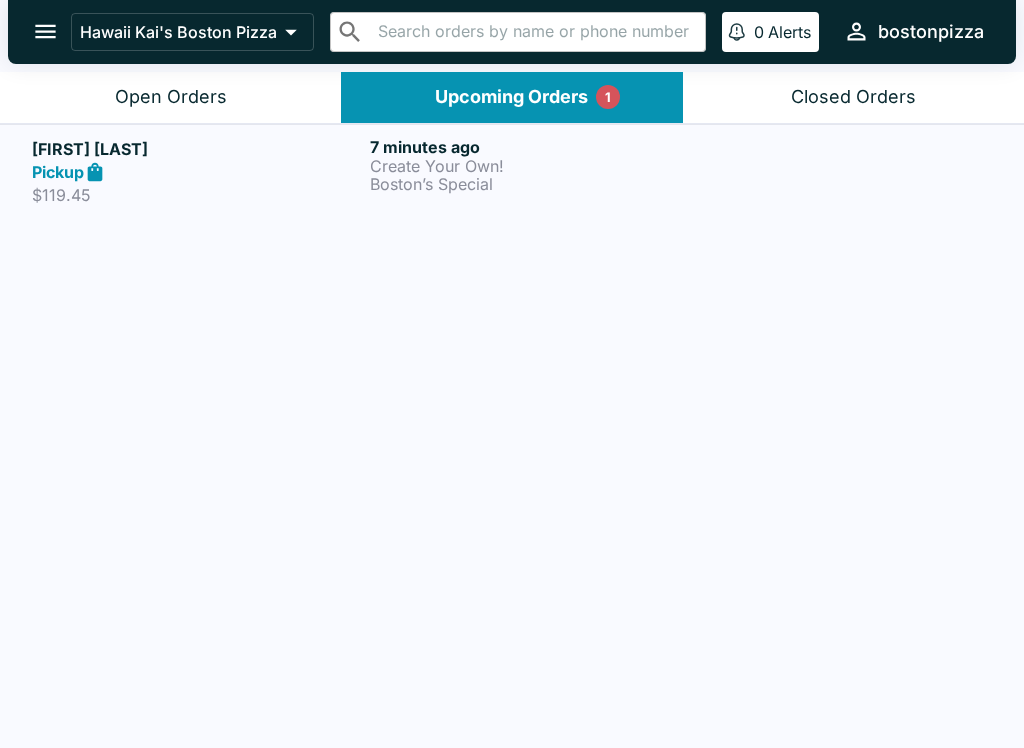 click on "Open Orders" at bounding box center [170, 97] 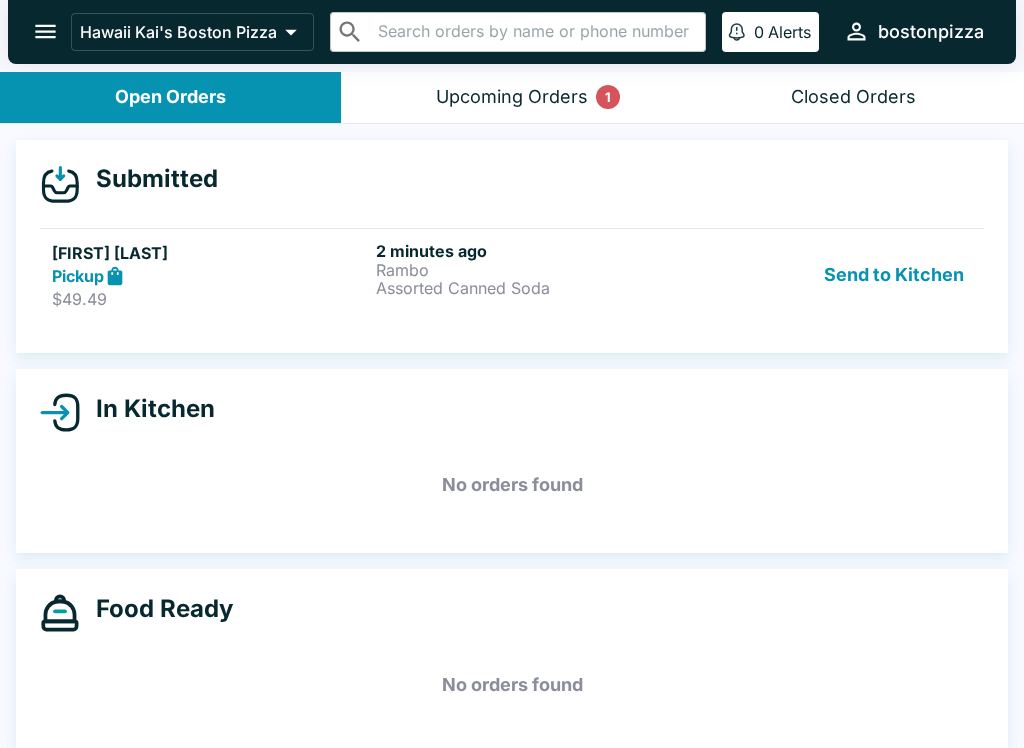 click on "Submitted [FIRST] [LAST] Pickup $[PRICE] [MINUTES] ago Rambo Assorted Canned Soda Send to Kitchen" at bounding box center (512, 247) 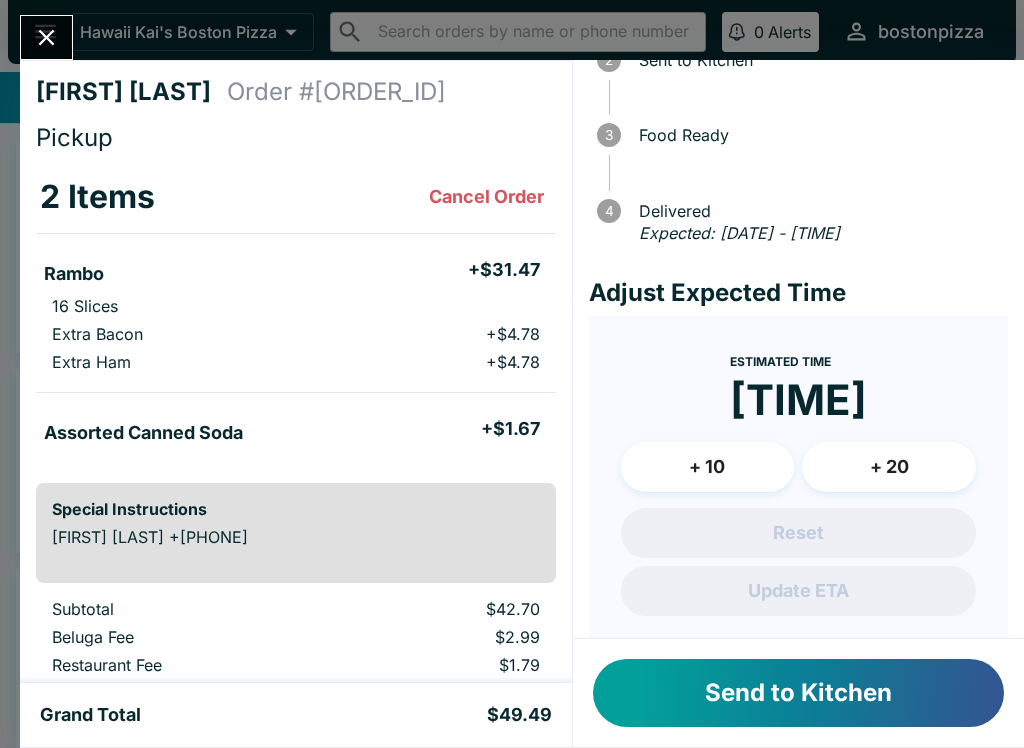 scroll, scrollTop: 151, scrollLeft: 0, axis: vertical 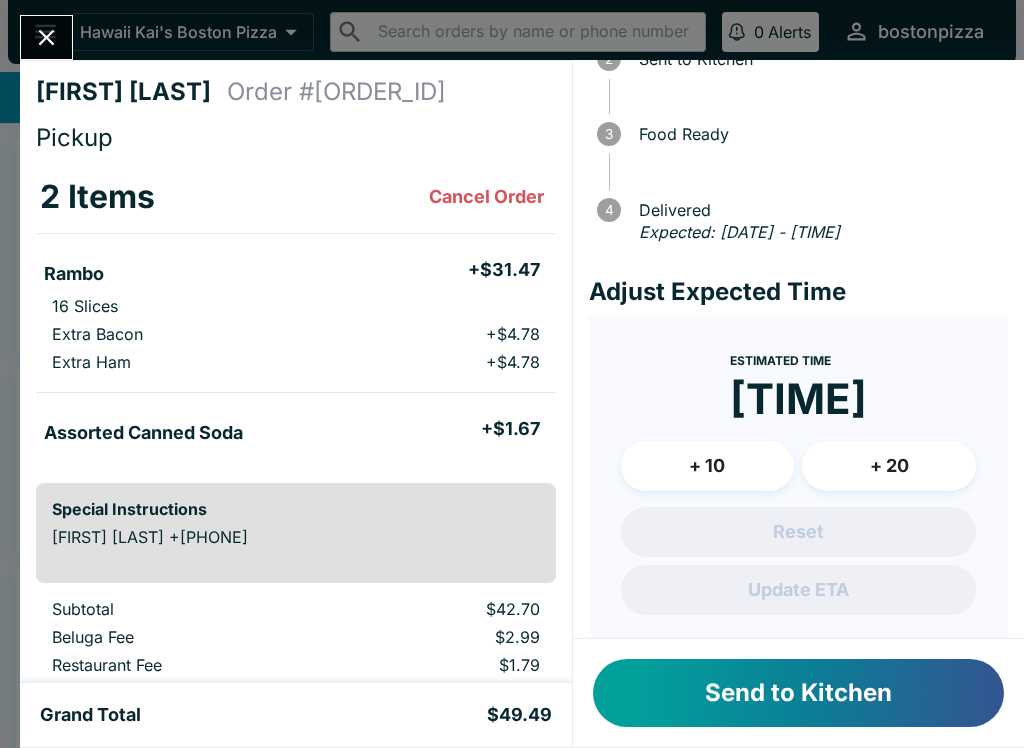 click on "+ 20" at bounding box center (889, 466) 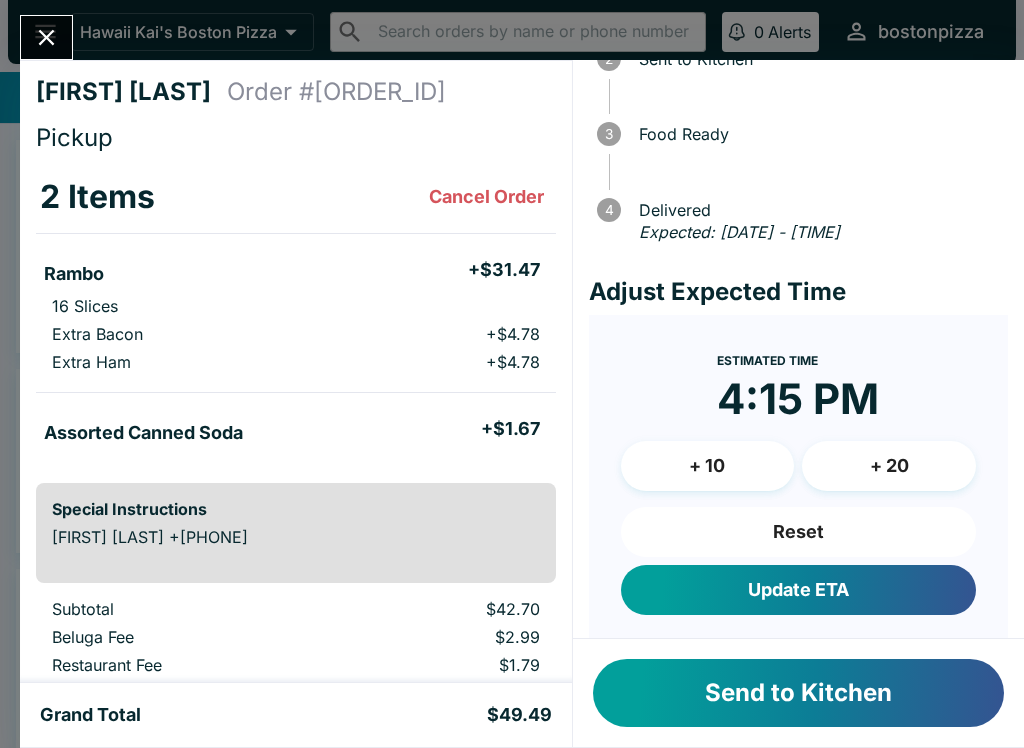 click on "+ 20" at bounding box center [889, 466] 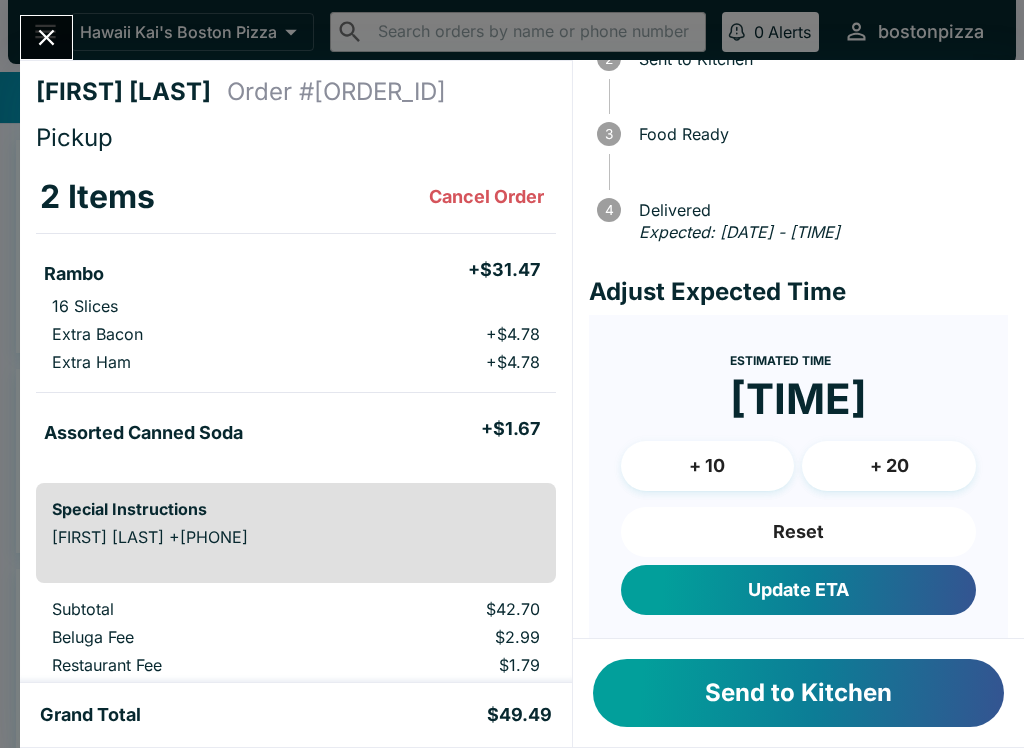 click on "Reset" at bounding box center (798, 532) 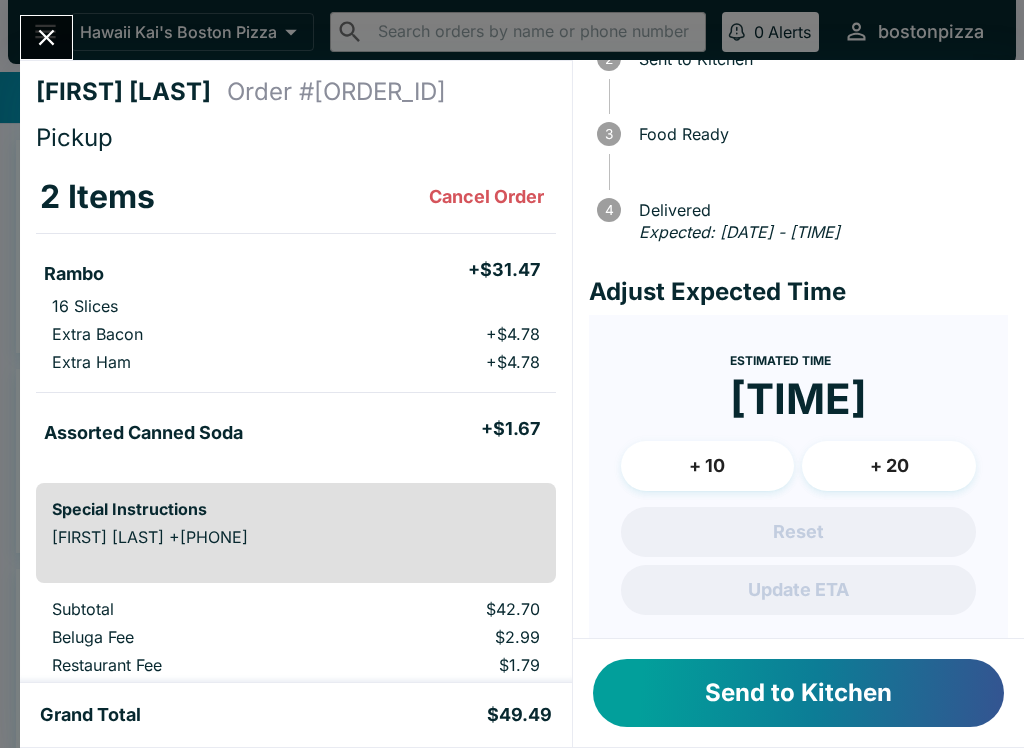 click on "+ 20" at bounding box center (889, 466) 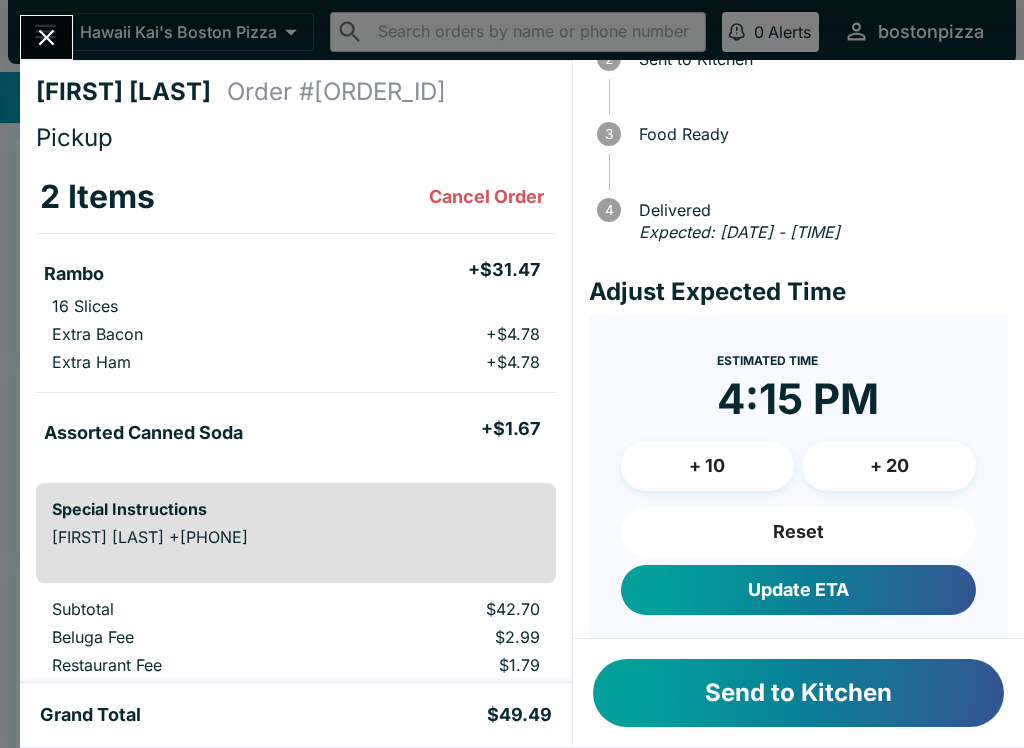 click on "+ 10" at bounding box center (708, 466) 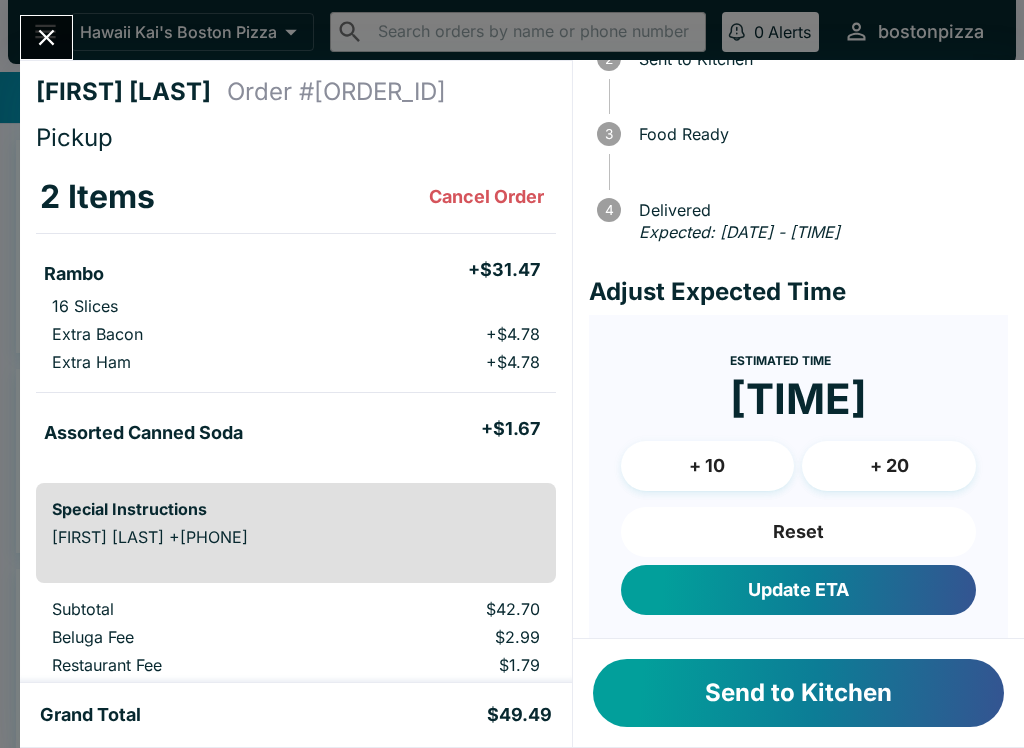 click on "Update ETA" at bounding box center [798, 590] 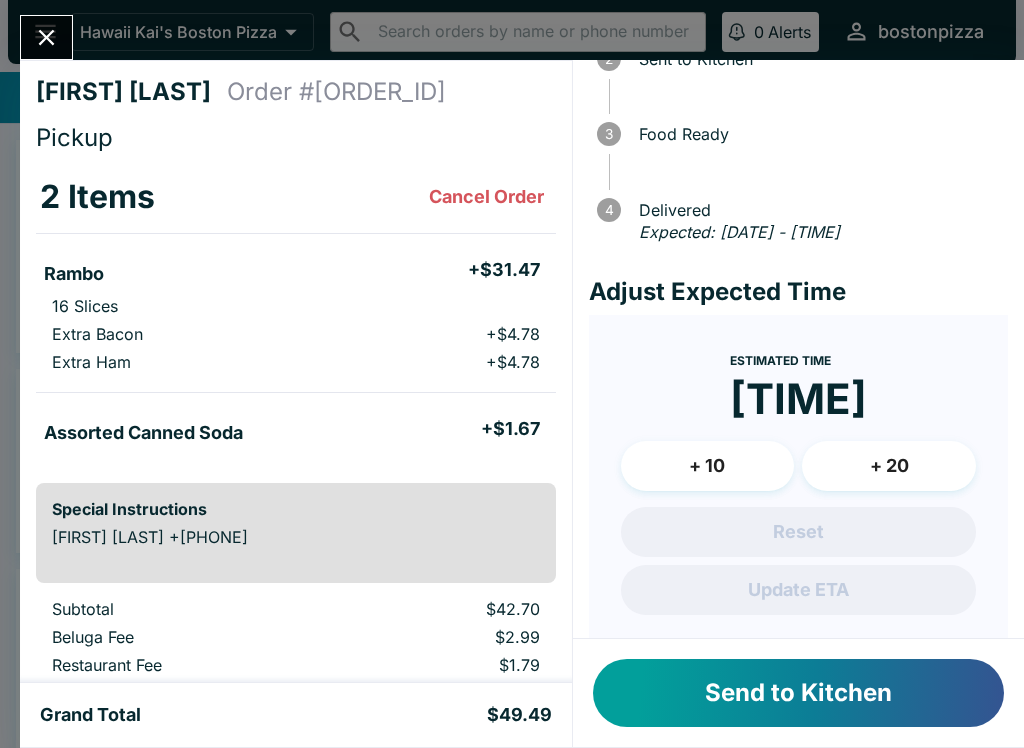 click on "Send to Kitchen" at bounding box center [798, 693] 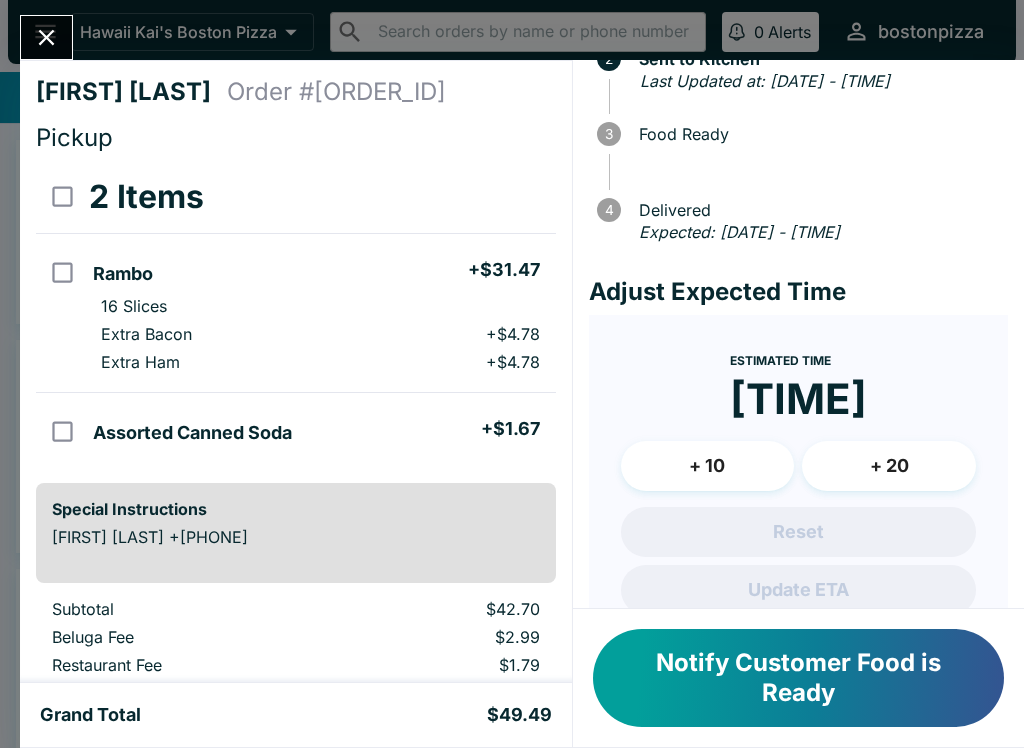 click 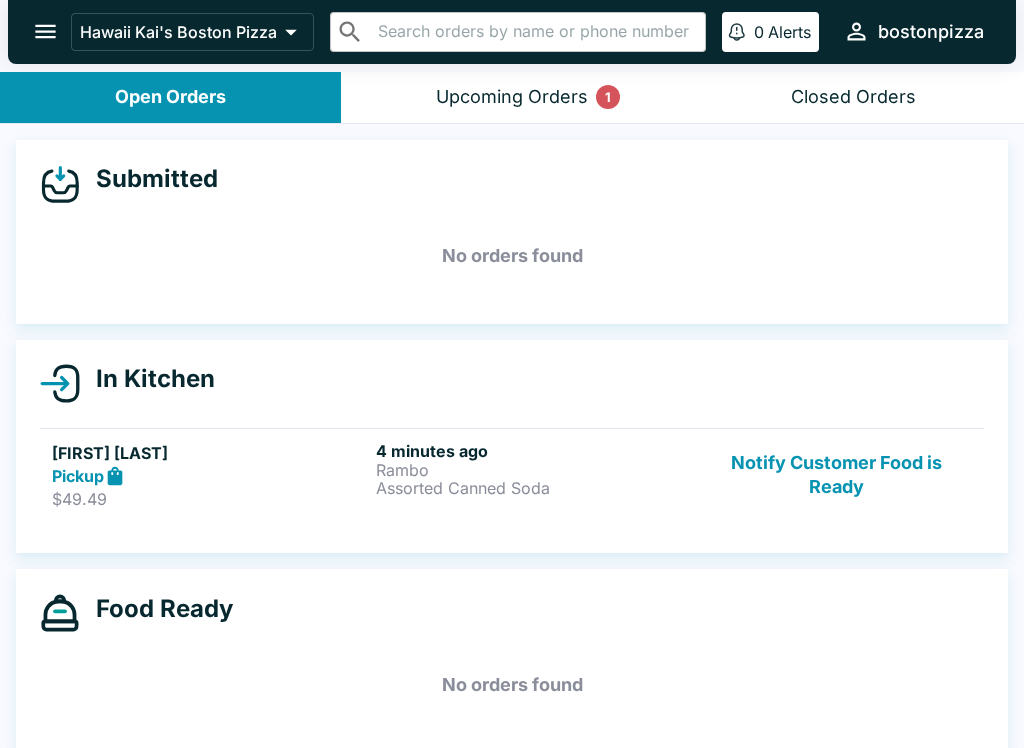 click on "Upcoming Orders 1" at bounding box center [511, 97] 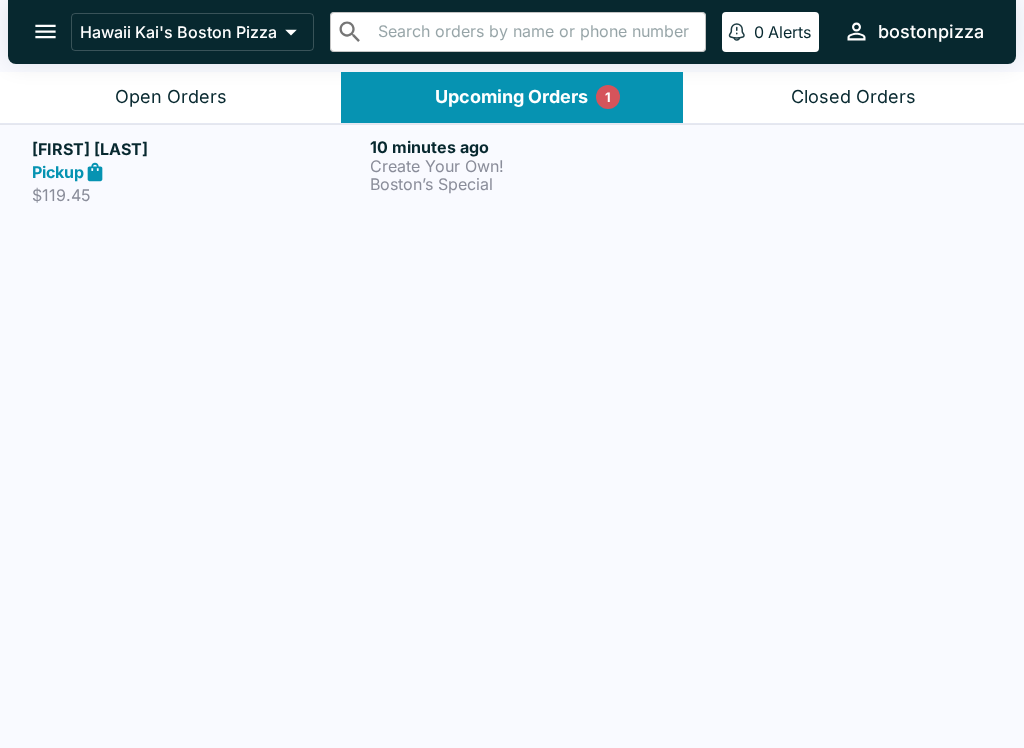 click on "Create Your Own!" at bounding box center (535, 166) 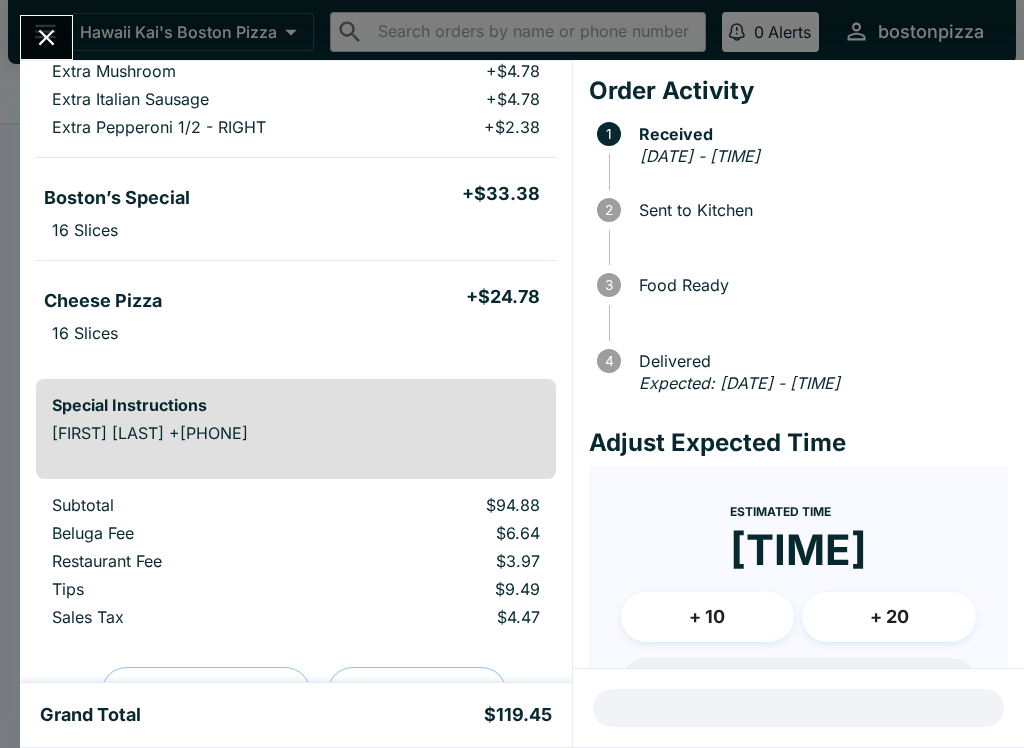 scroll, scrollTop: 310, scrollLeft: 0, axis: vertical 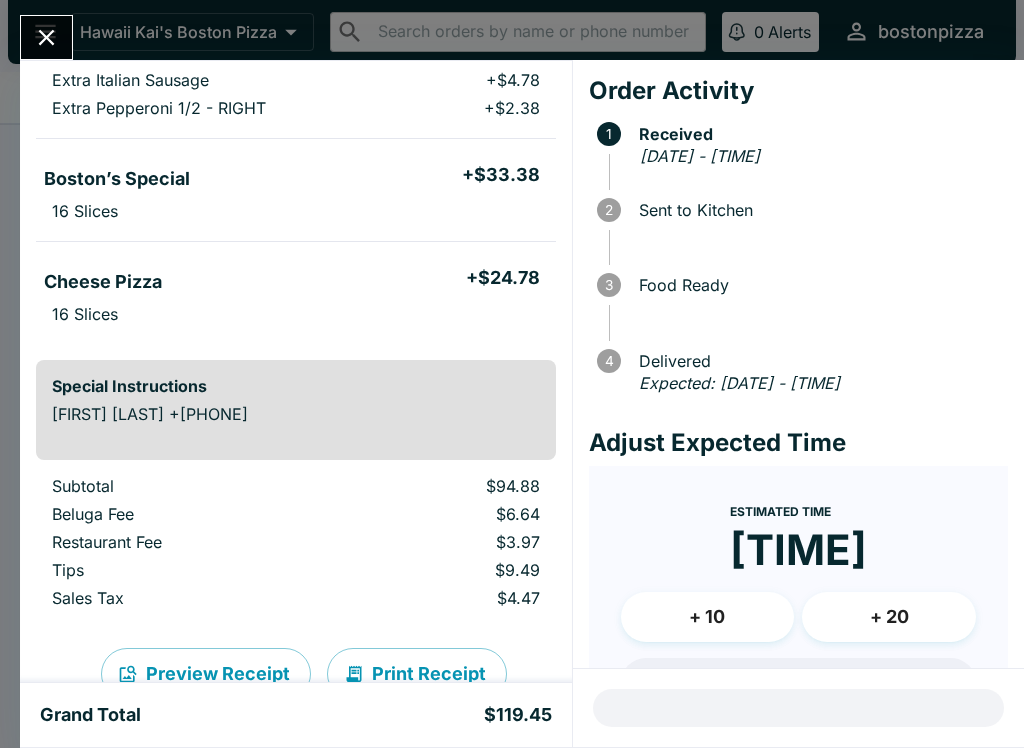 click on "2" at bounding box center (613, 210) 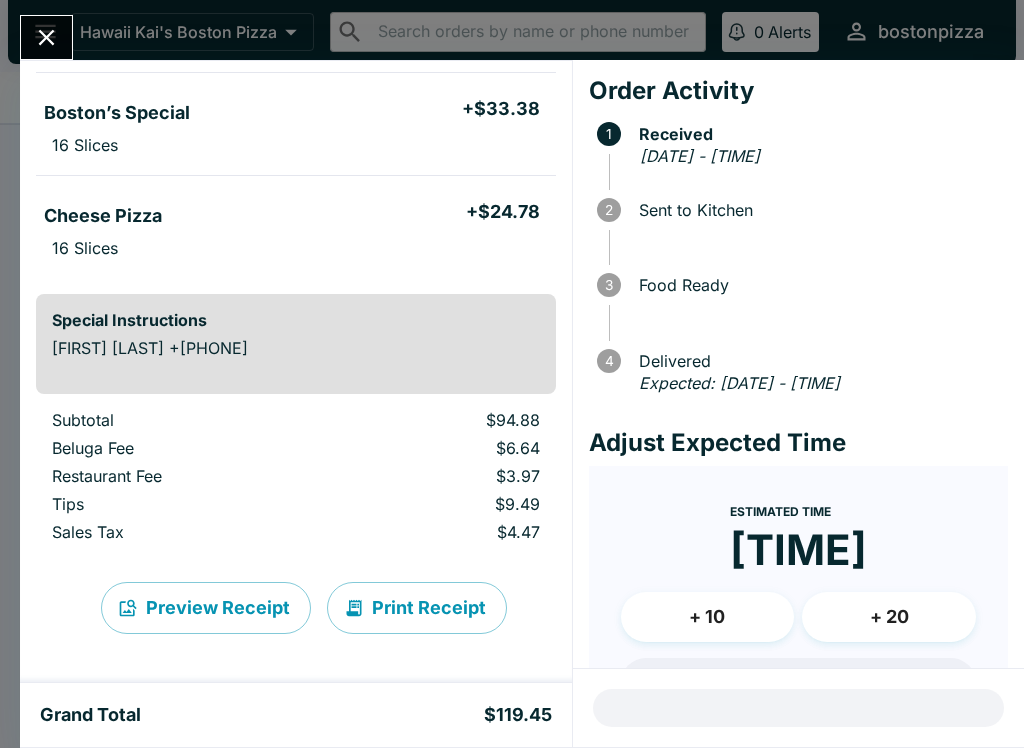 scroll, scrollTop: 376, scrollLeft: 0, axis: vertical 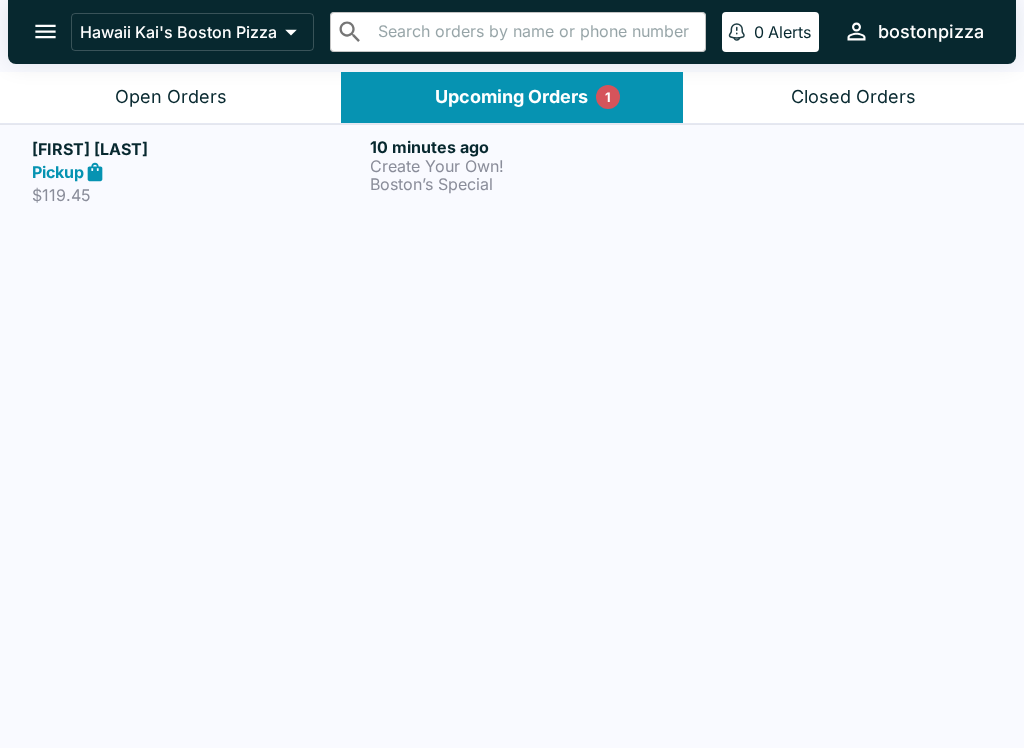 click on "Pickup" at bounding box center [58, 172] 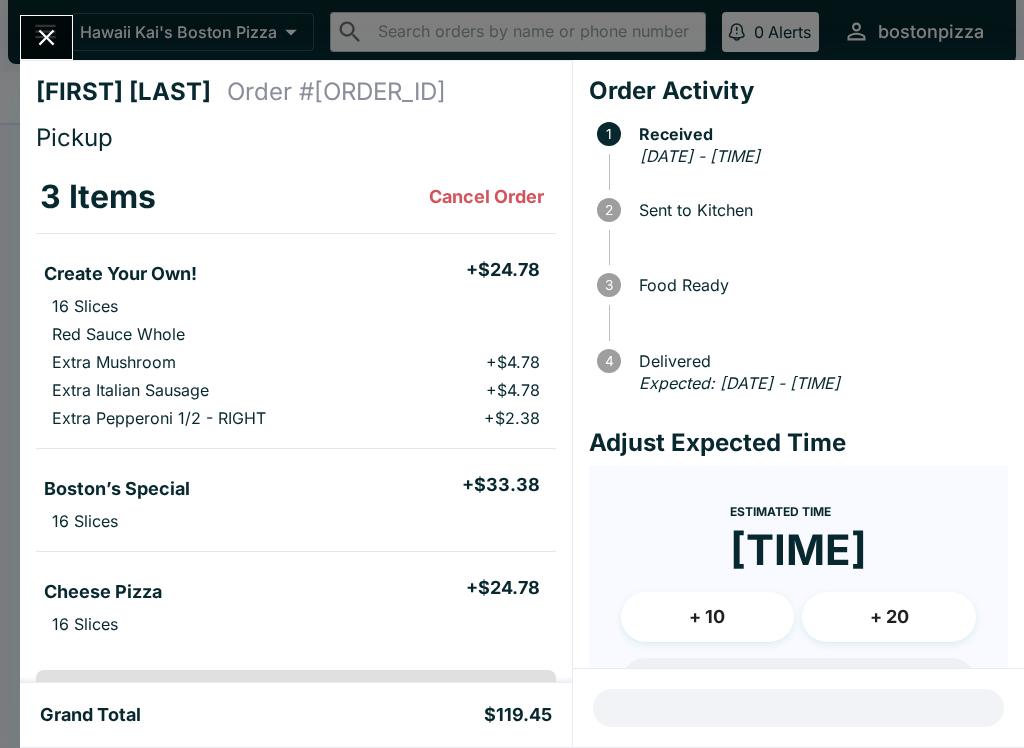 click 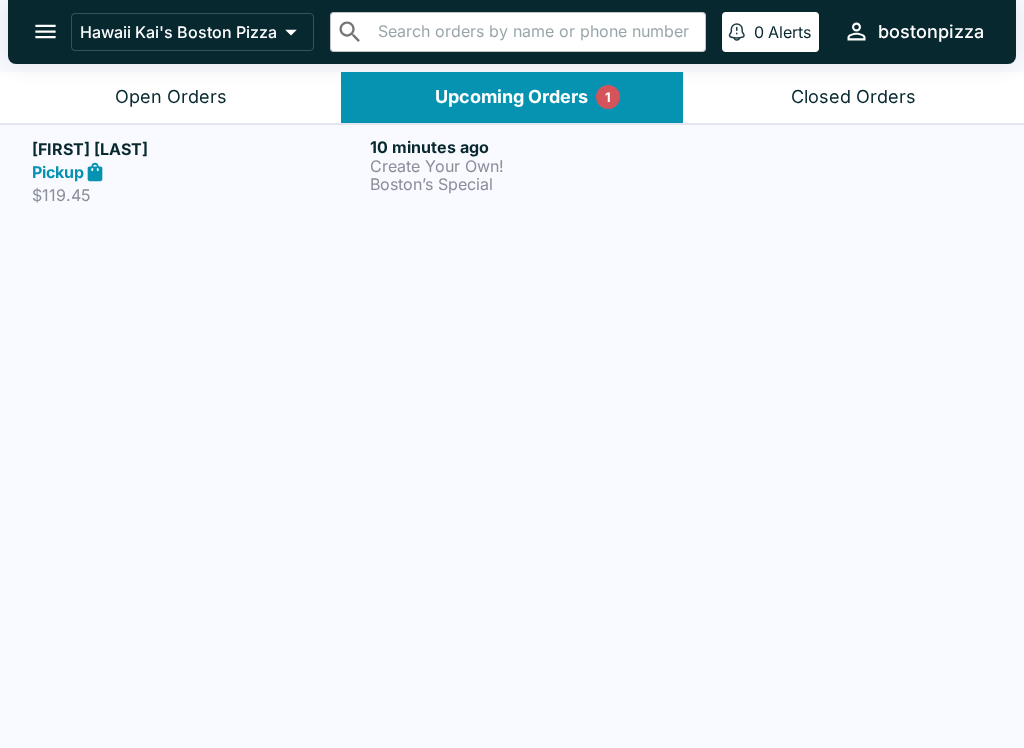 click on "Open Orders" at bounding box center [171, 97] 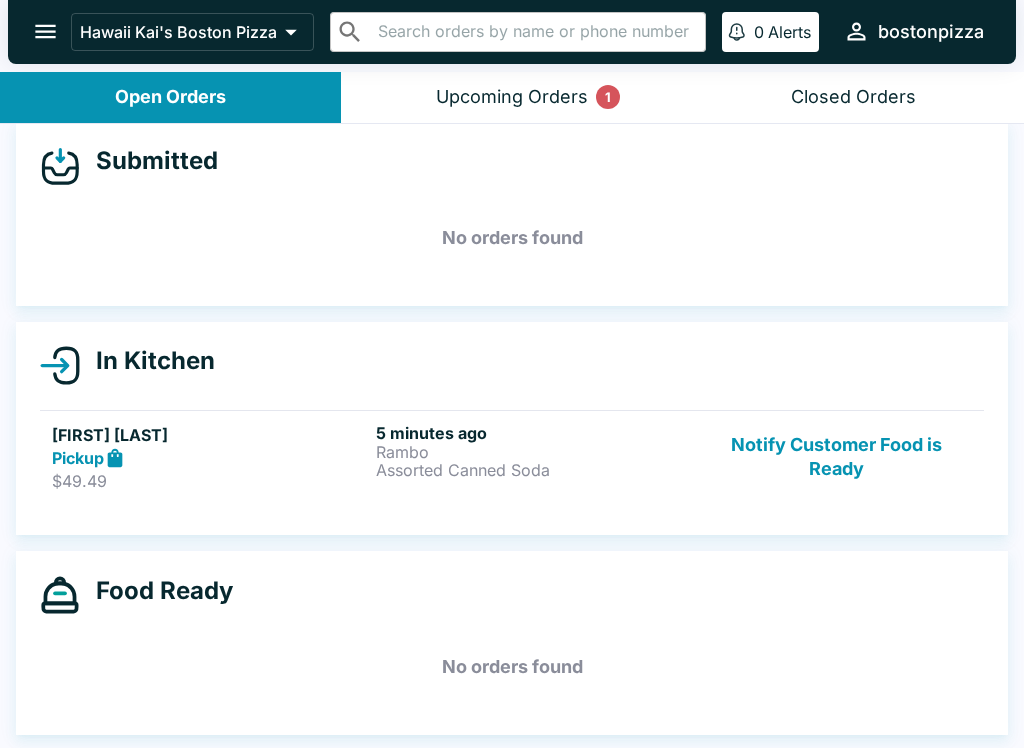scroll, scrollTop: 18, scrollLeft: 0, axis: vertical 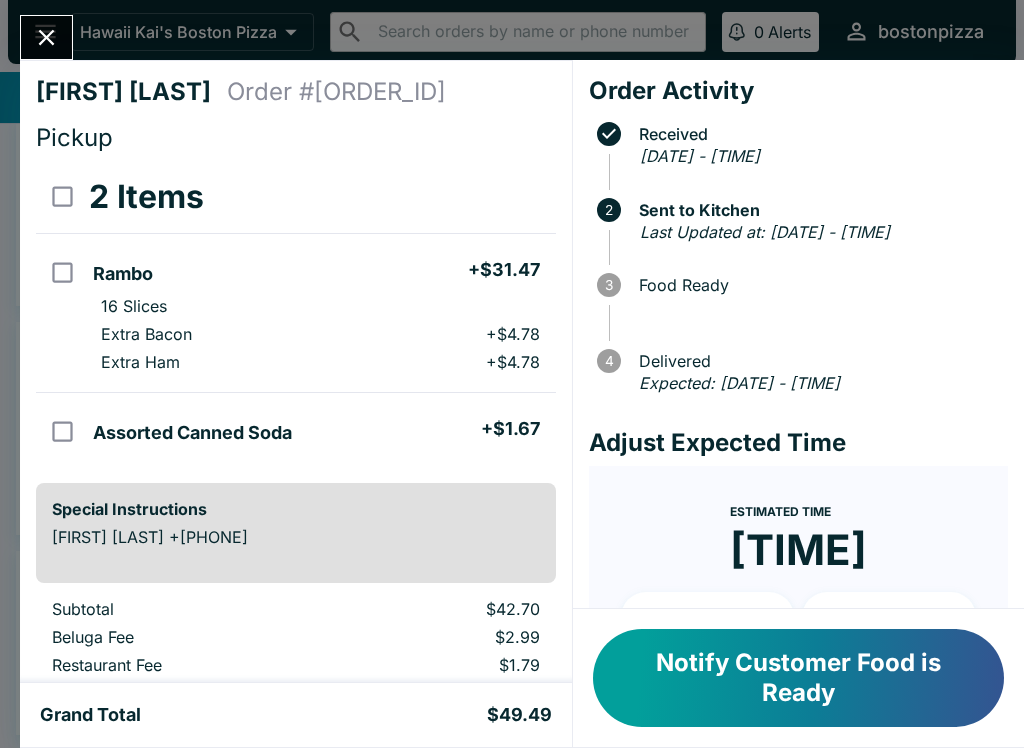 click 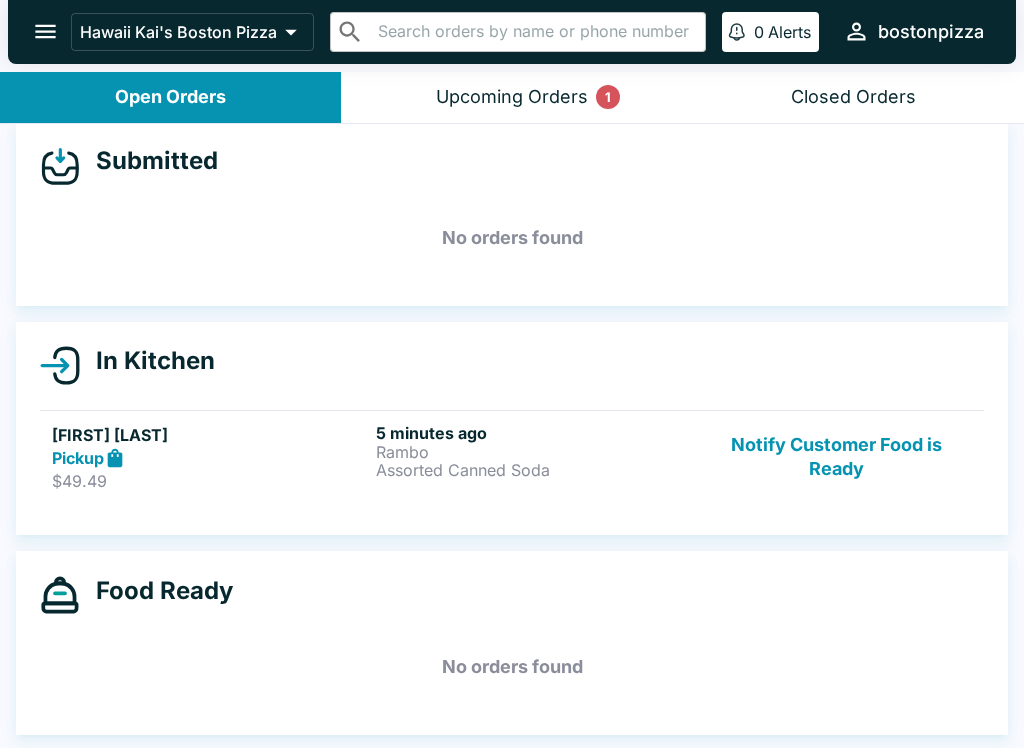click on "Upcoming Orders 1" at bounding box center (511, 97) 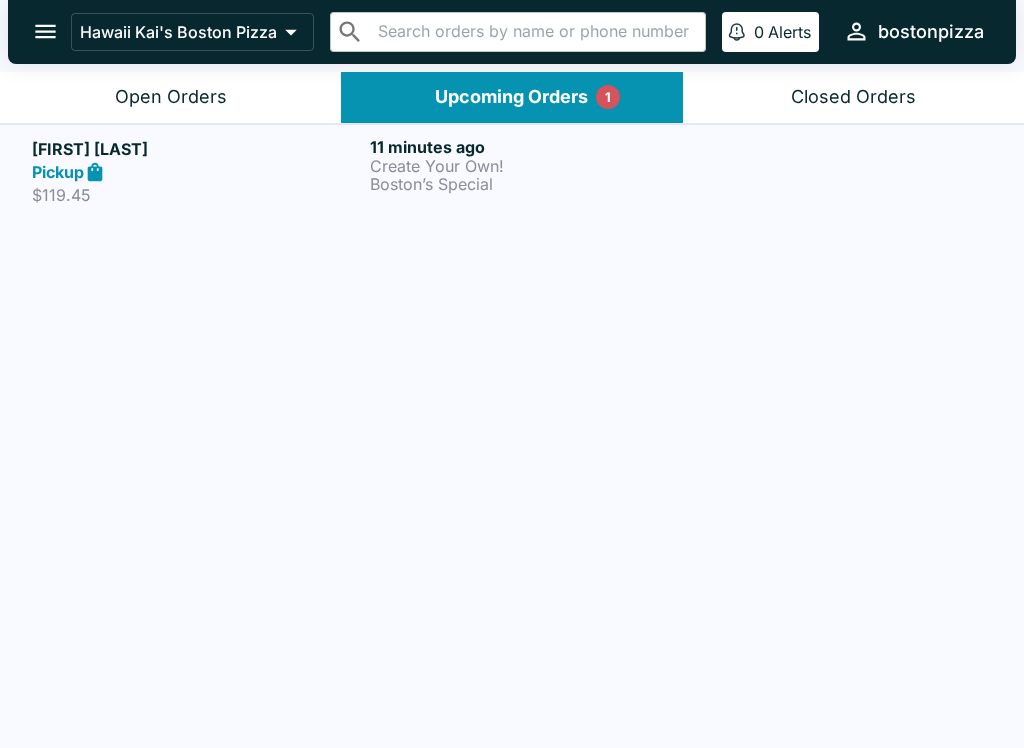click on "Open Orders" at bounding box center [170, 97] 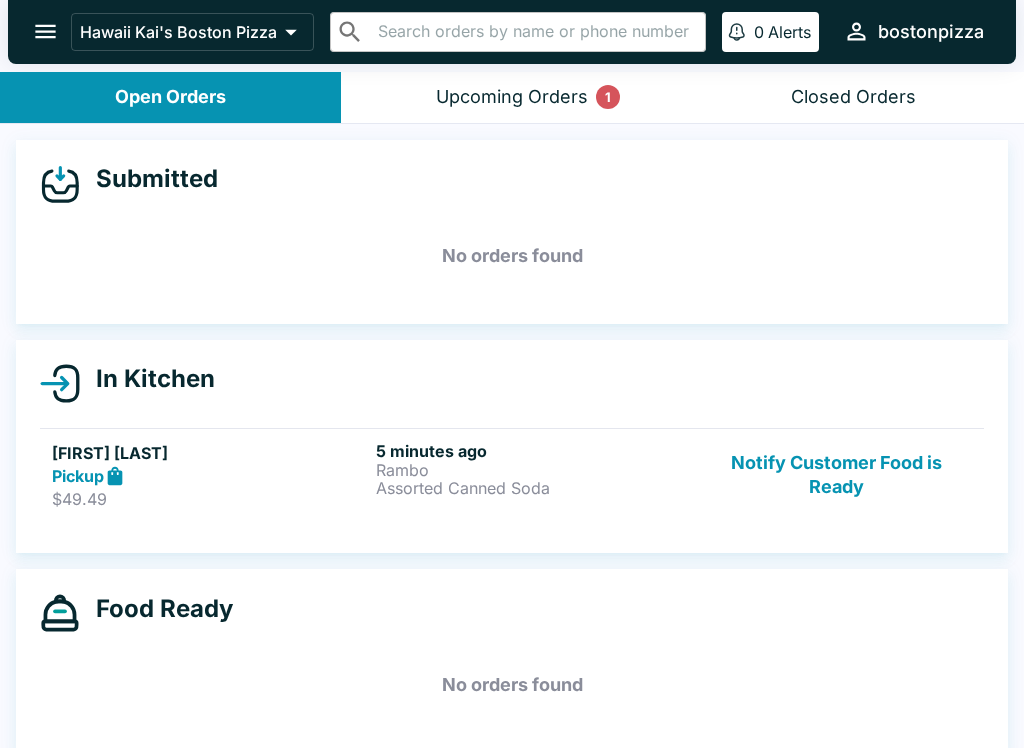 click on "Upcoming Orders 1" at bounding box center [511, 97] 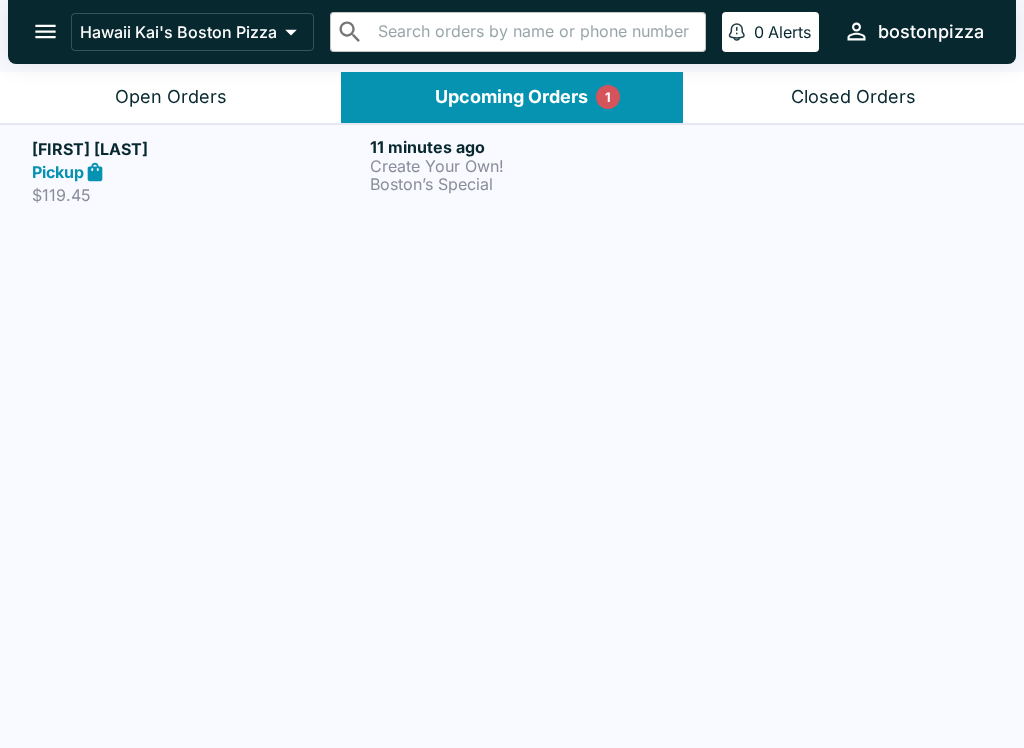 click on "Create Your Own!" at bounding box center (535, 166) 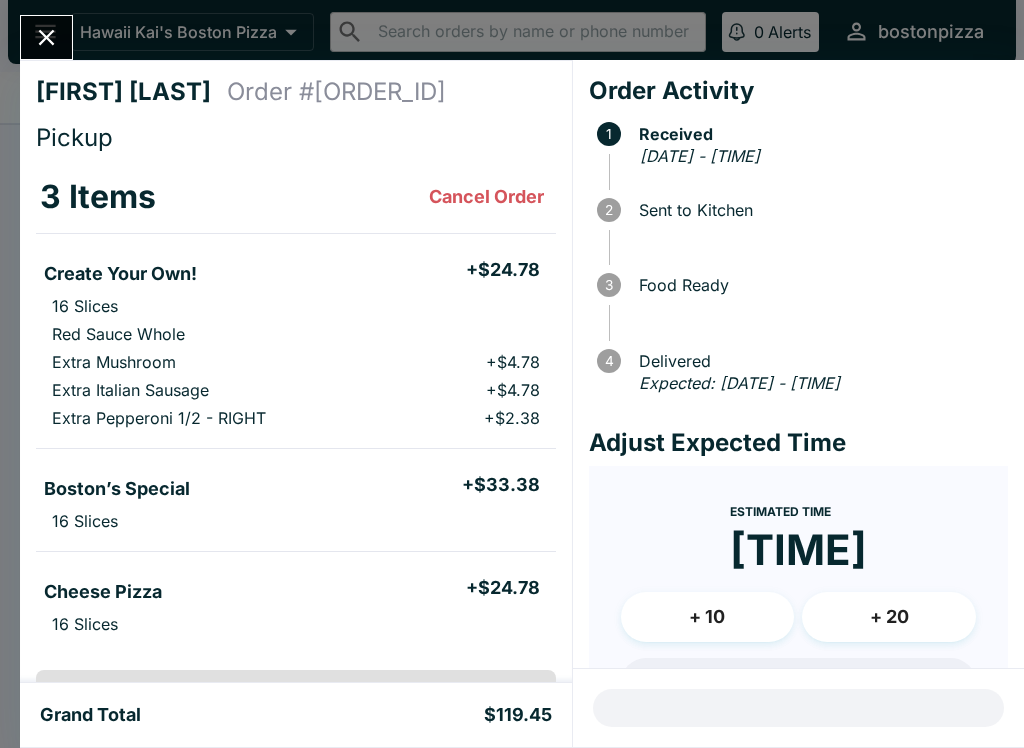 scroll, scrollTop: 0, scrollLeft: 0, axis: both 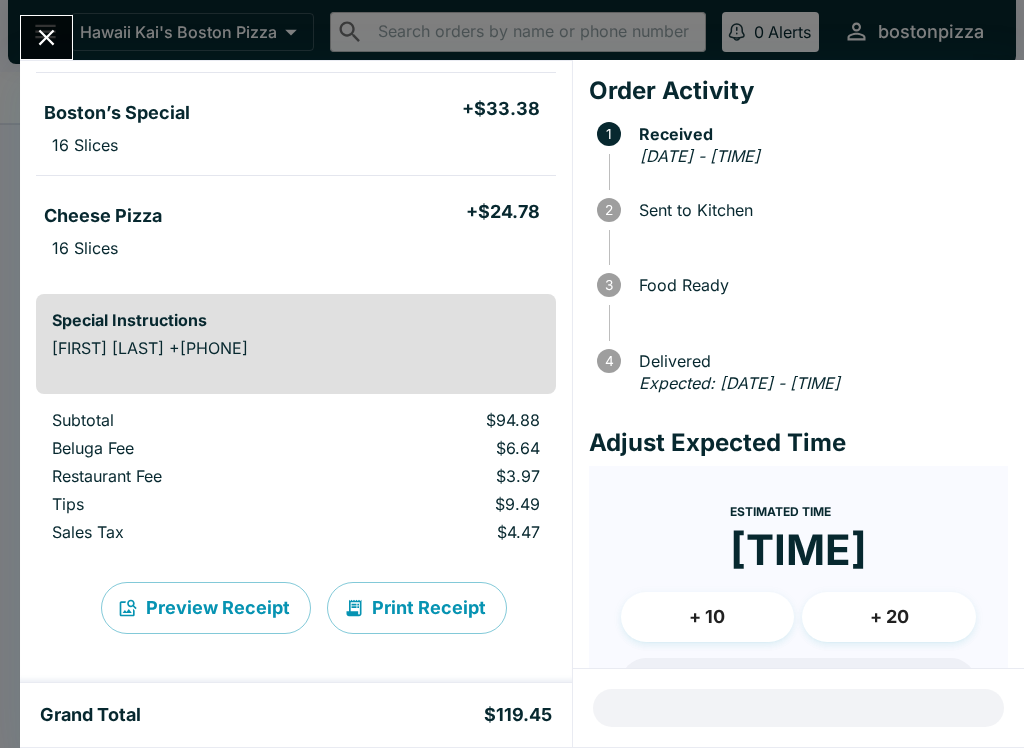 click on "$119.45" at bounding box center [518, 715] 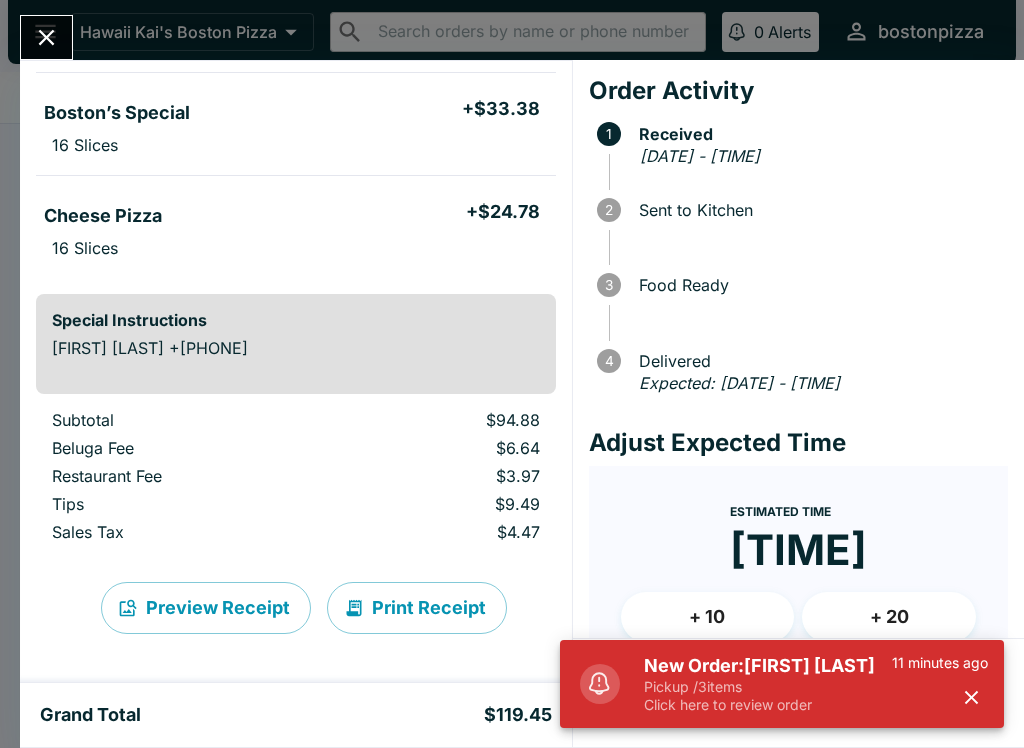 scroll, scrollTop: 0, scrollLeft: 0, axis: both 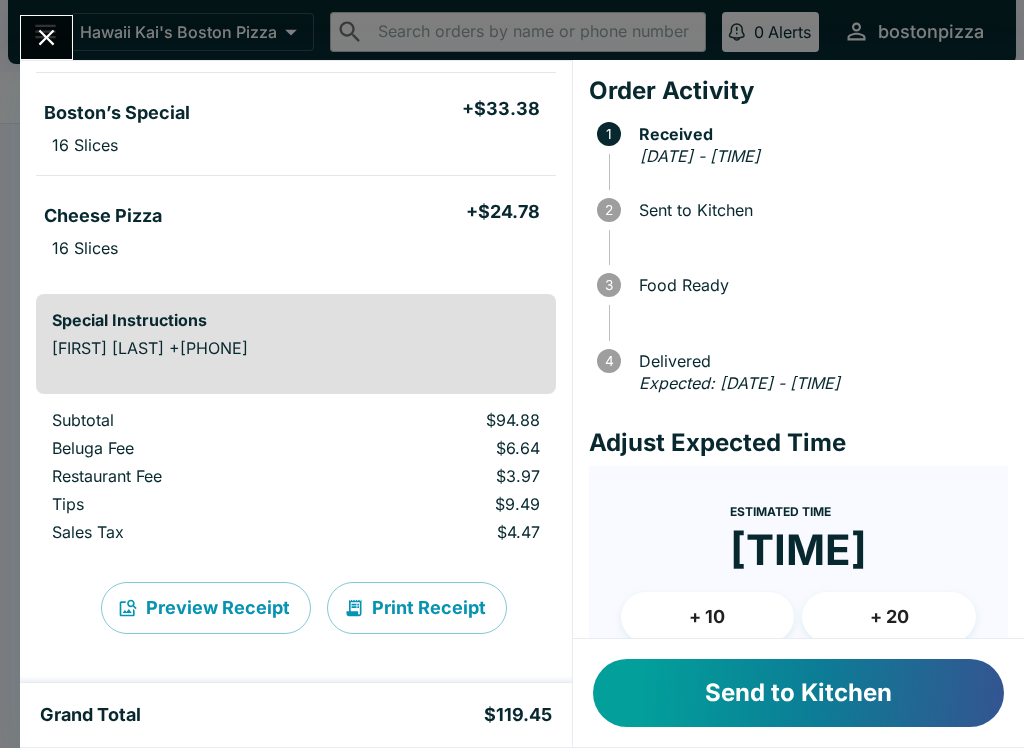 click on "Send to Kitchen" at bounding box center (798, 693) 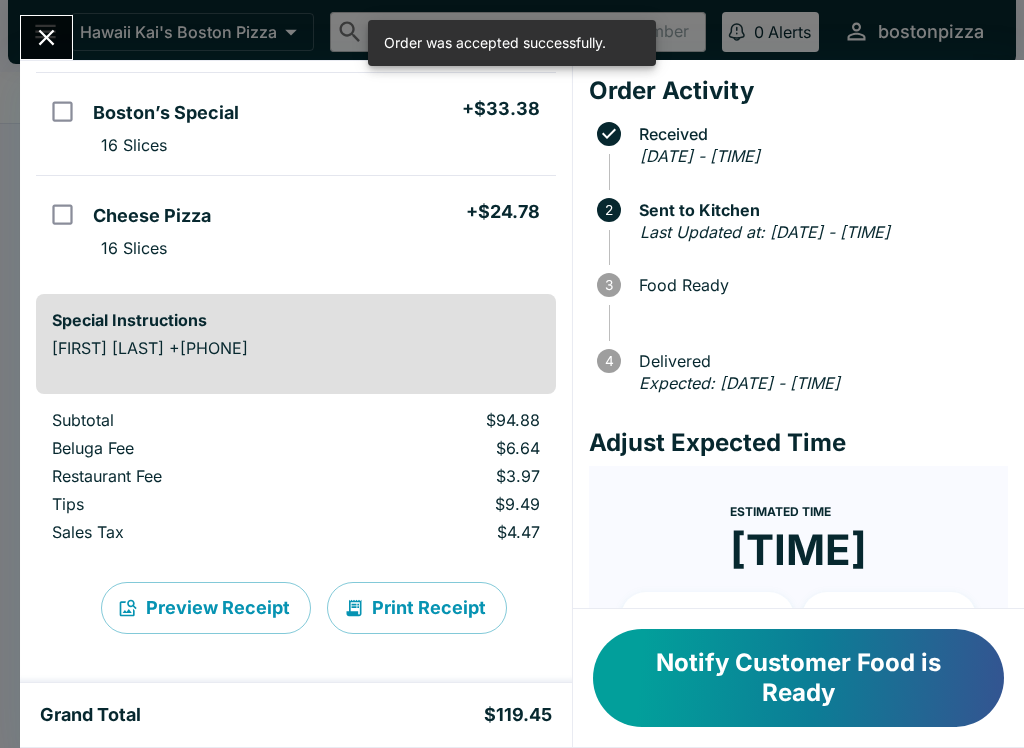 click at bounding box center [46, 37] 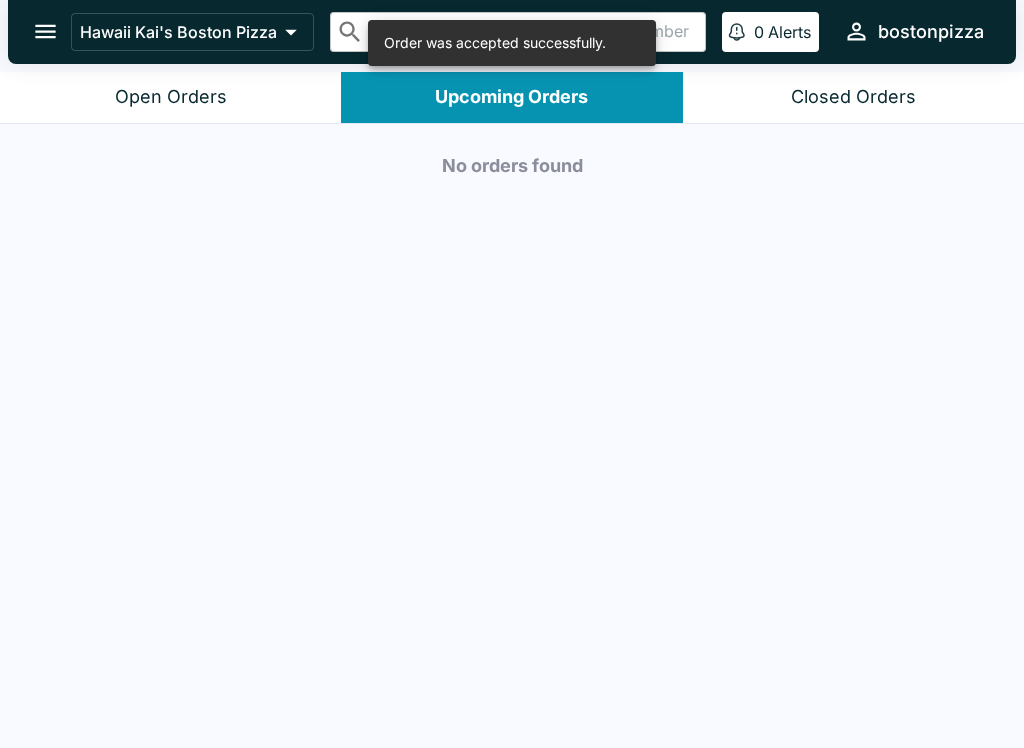 click on "Open Orders" at bounding box center (170, 97) 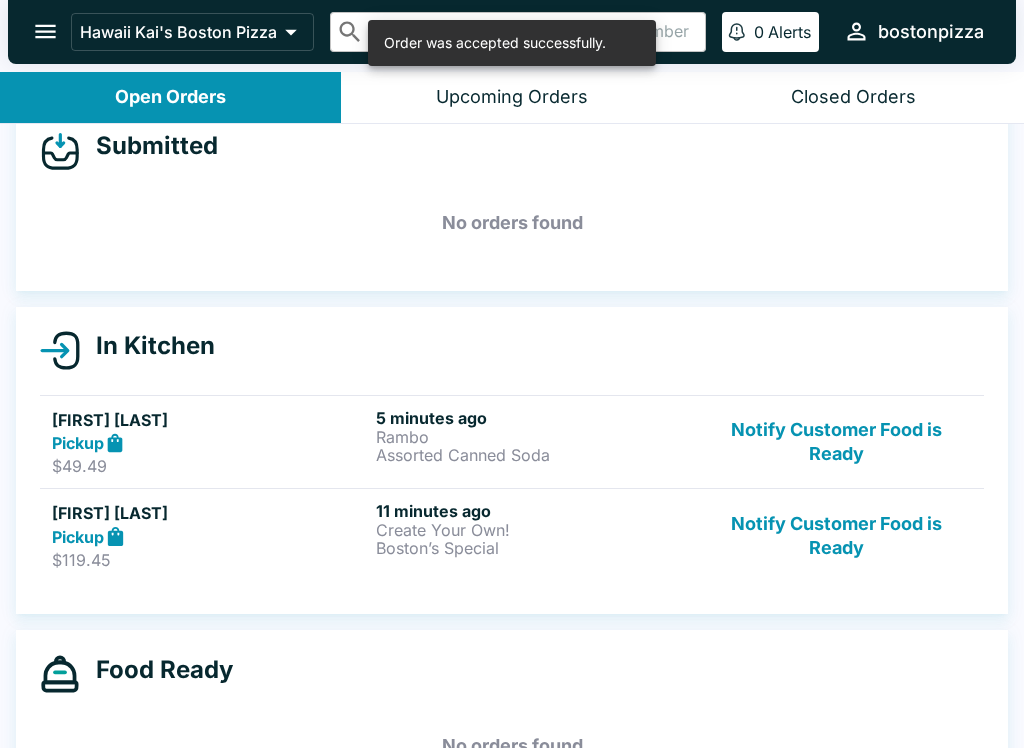 scroll, scrollTop: 37, scrollLeft: 0, axis: vertical 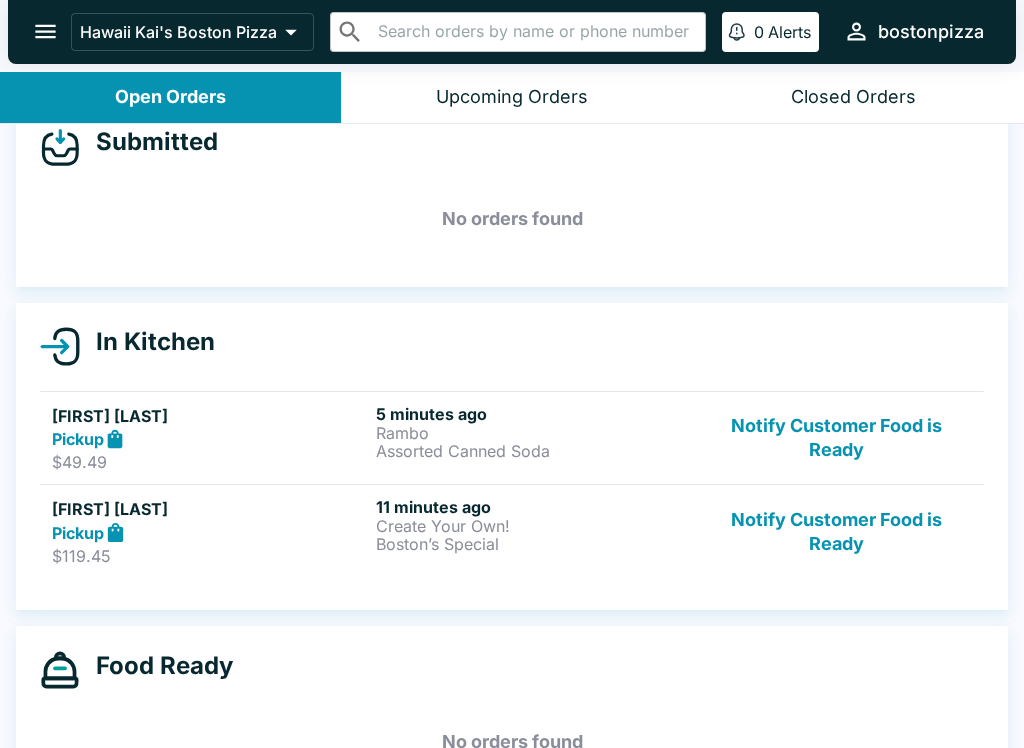 click on "[FIRST] [LAST]" at bounding box center [210, 416] 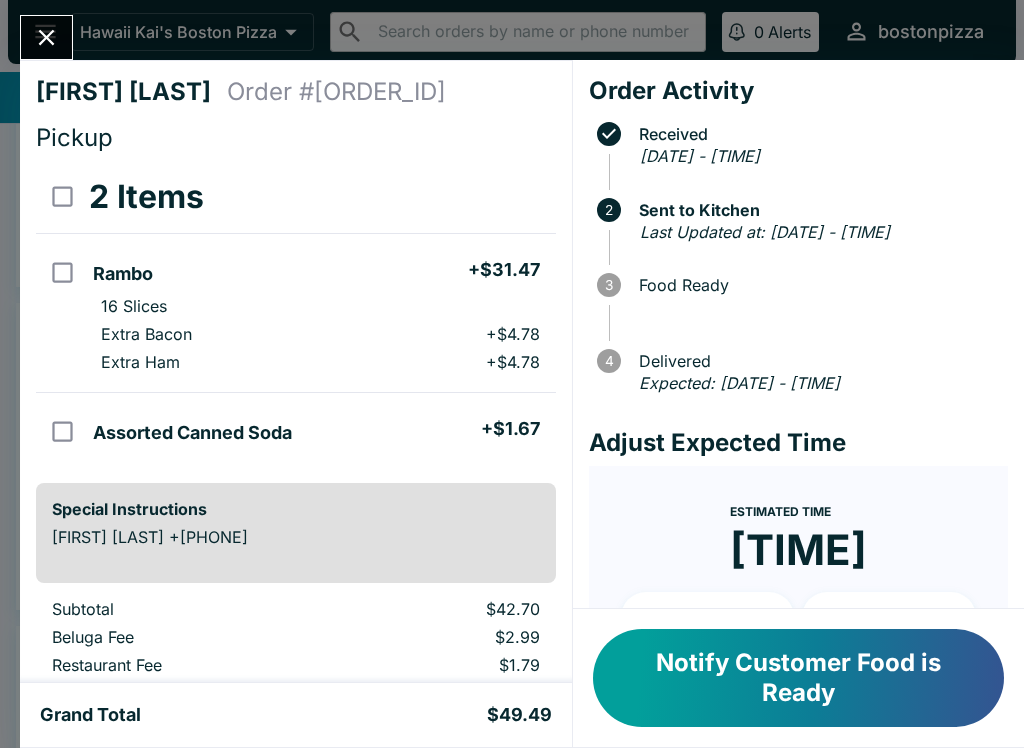scroll, scrollTop: -2, scrollLeft: 0, axis: vertical 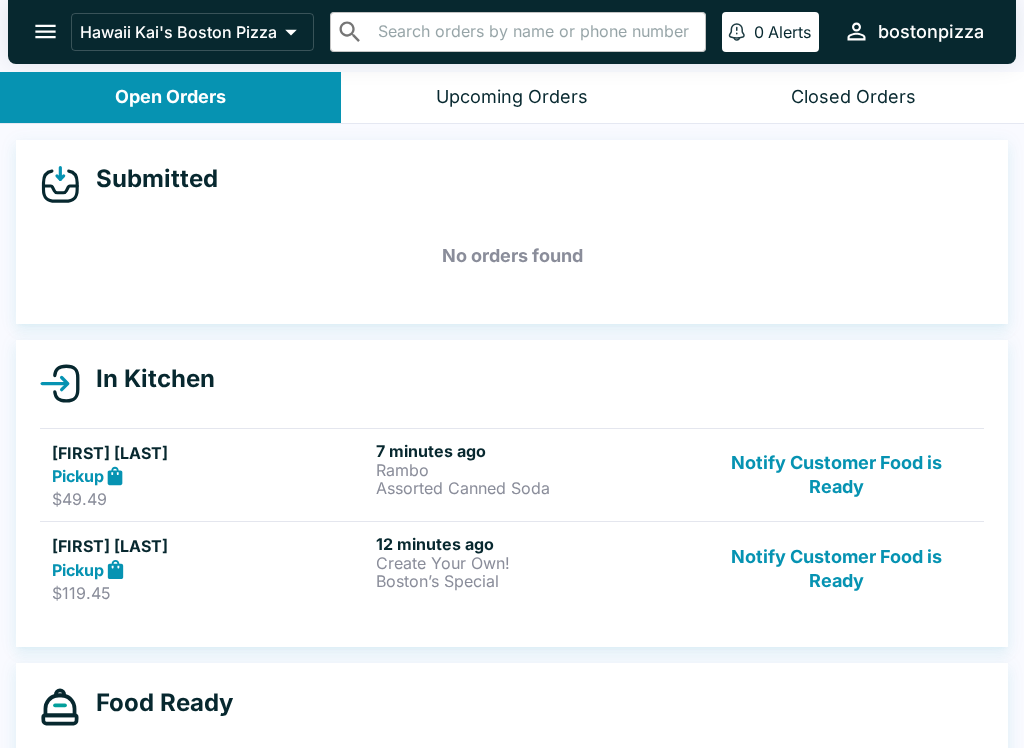 click 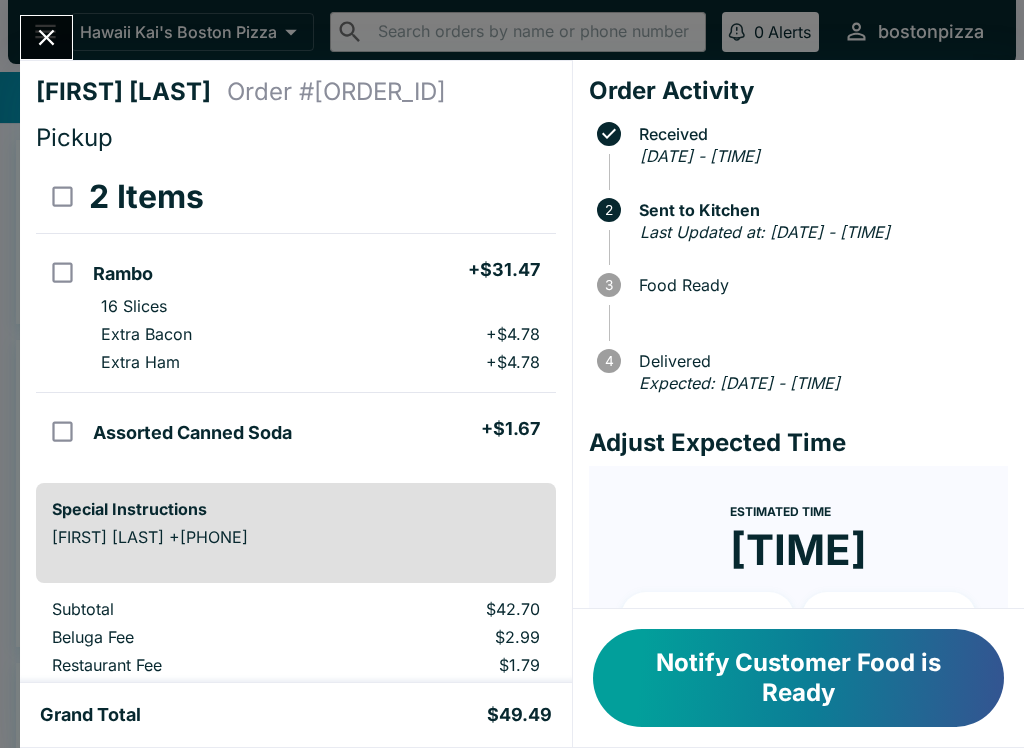 scroll, scrollTop: -1, scrollLeft: 0, axis: vertical 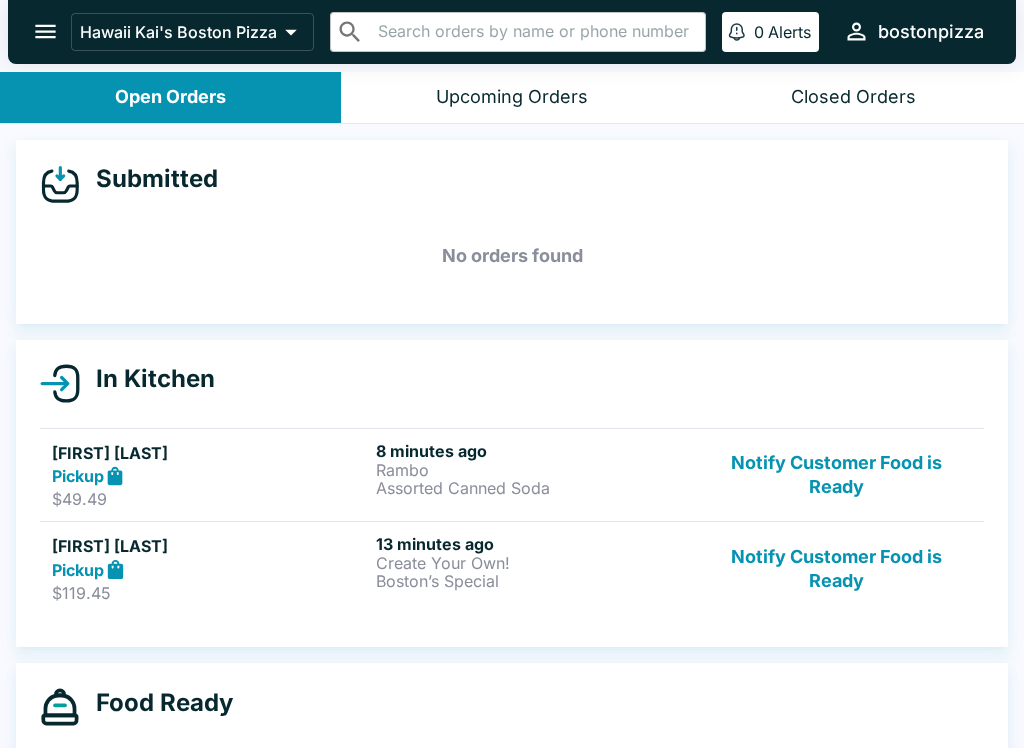 click on "Pickup" at bounding box center [78, 570] 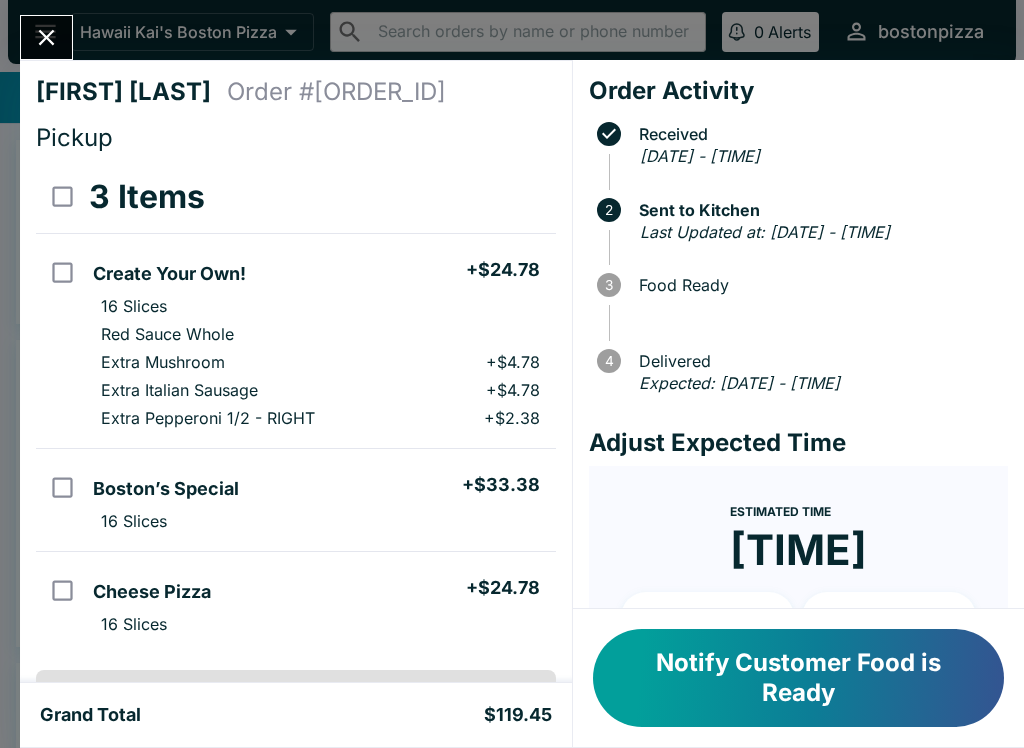 scroll, scrollTop: 0, scrollLeft: 0, axis: both 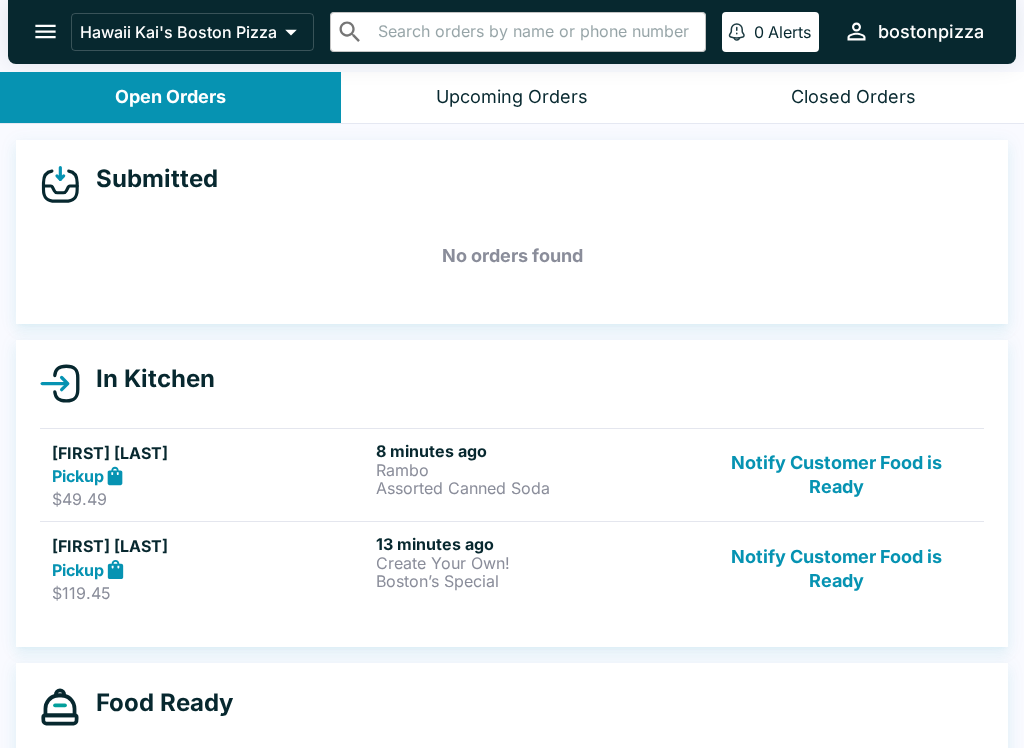 click on "Upcoming Orders" at bounding box center (512, 97) 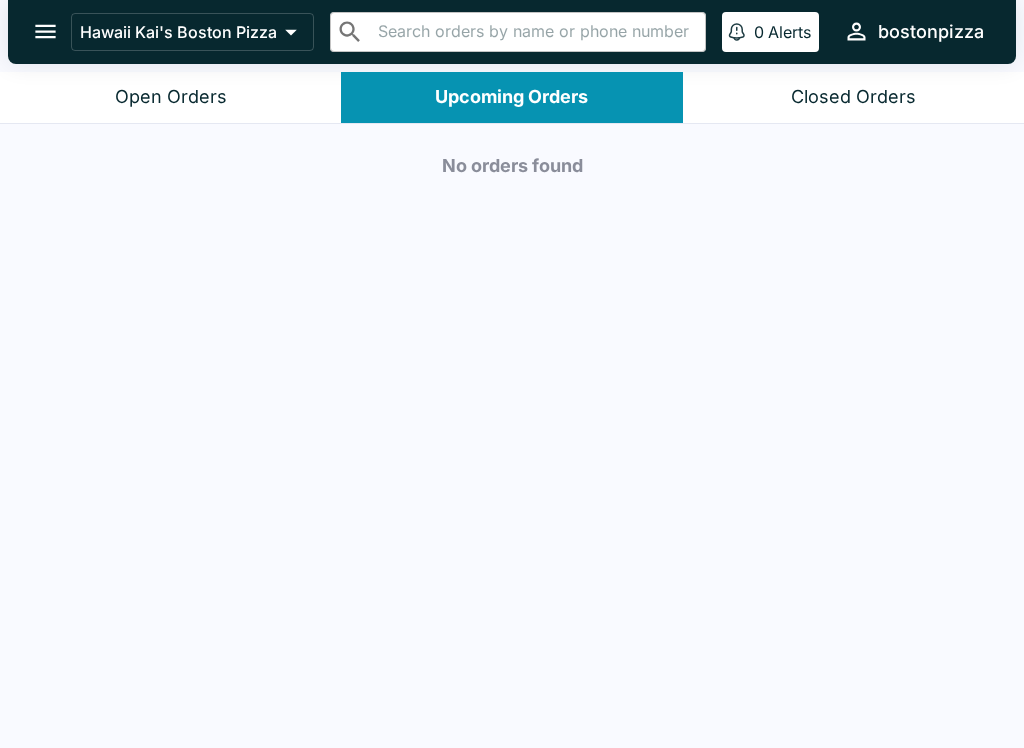 click on "Closed Orders" at bounding box center (853, 97) 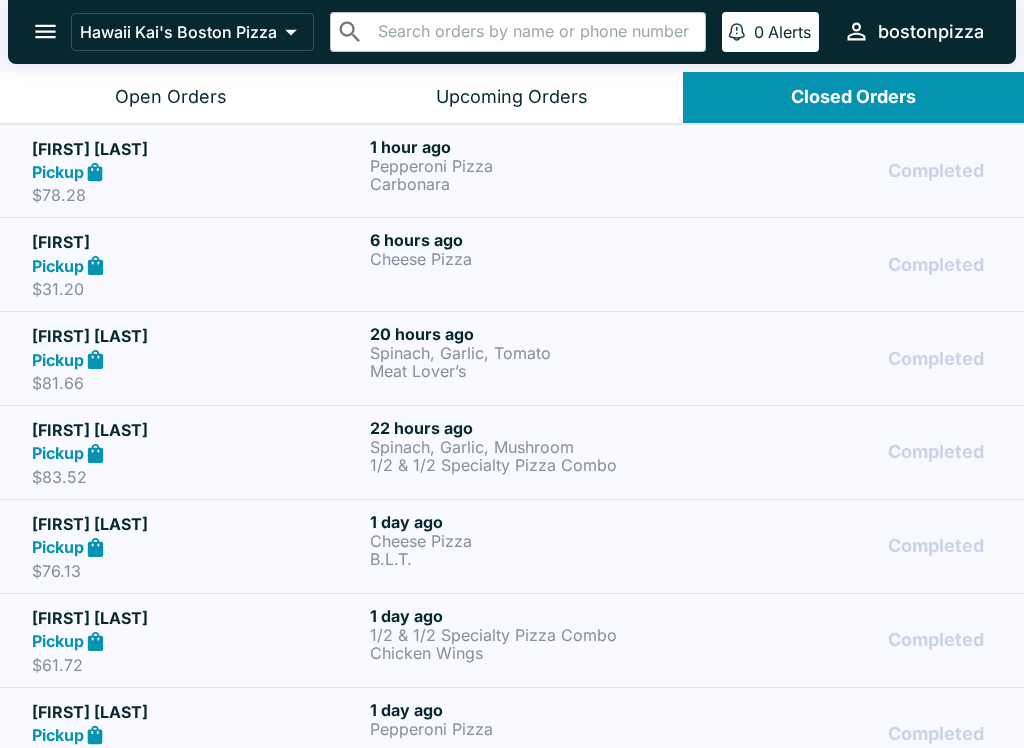 scroll, scrollTop: 0, scrollLeft: 0, axis: both 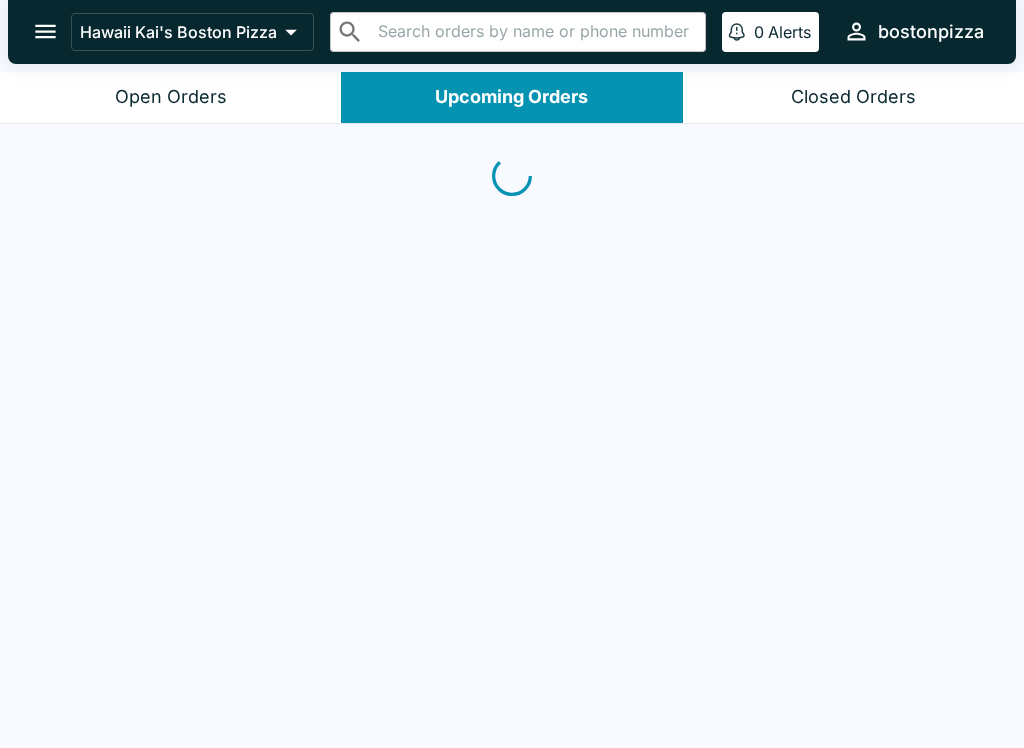 click on "Open Orders" at bounding box center (170, 97) 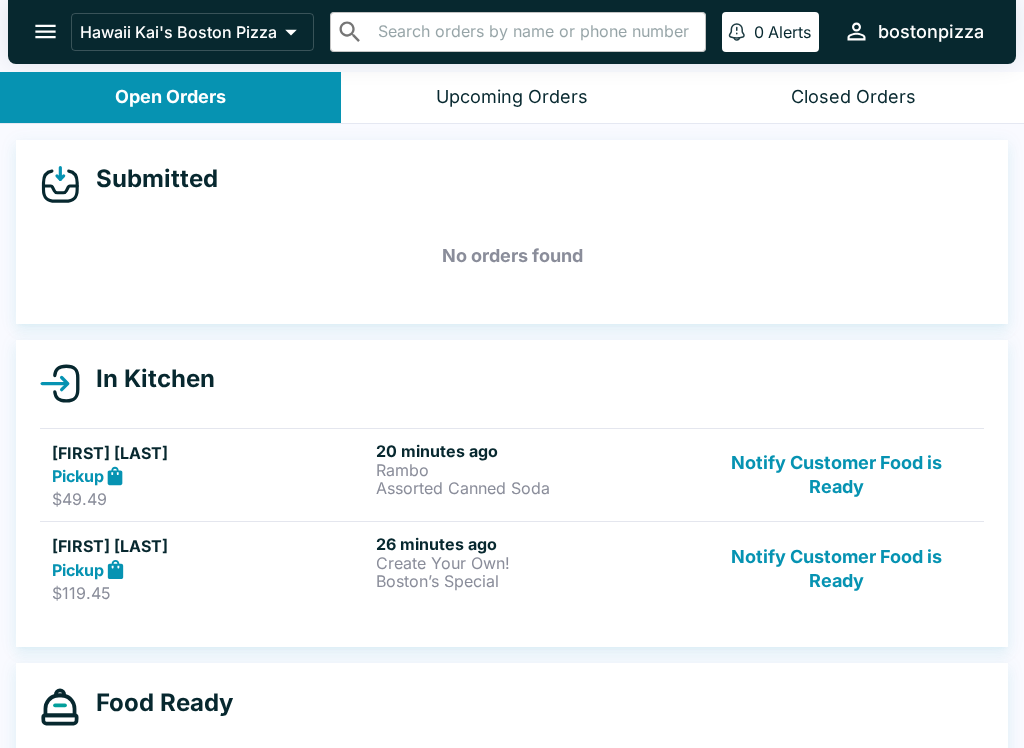 scroll, scrollTop: 0, scrollLeft: 0, axis: both 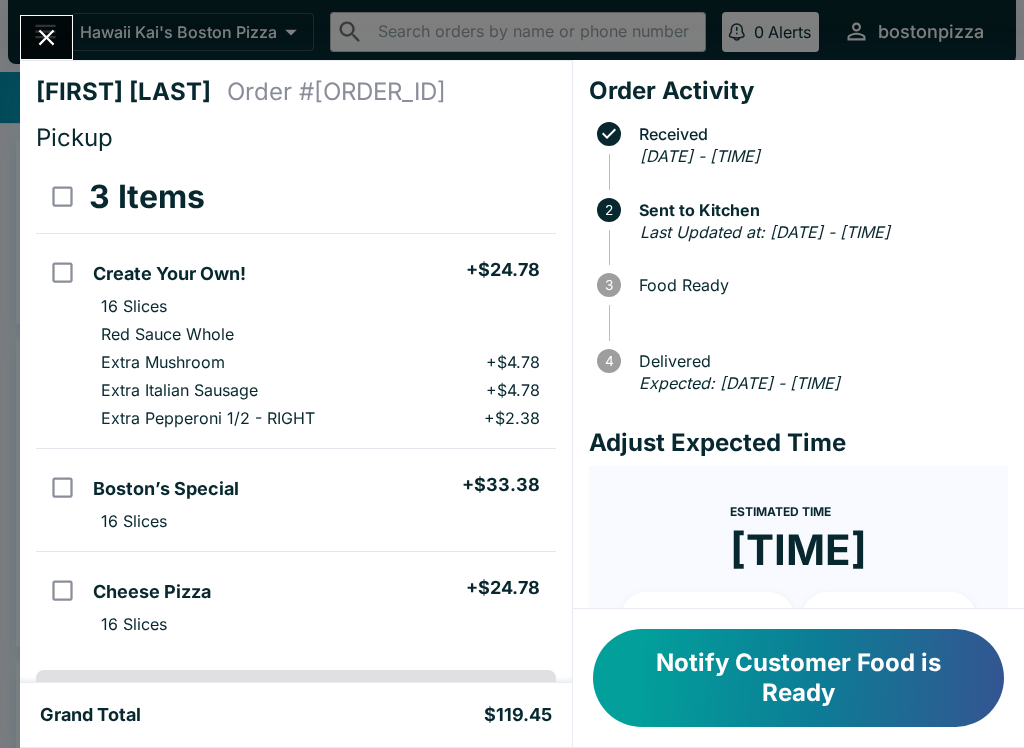 click on "Notify Customer Food is Ready" at bounding box center (798, 678) 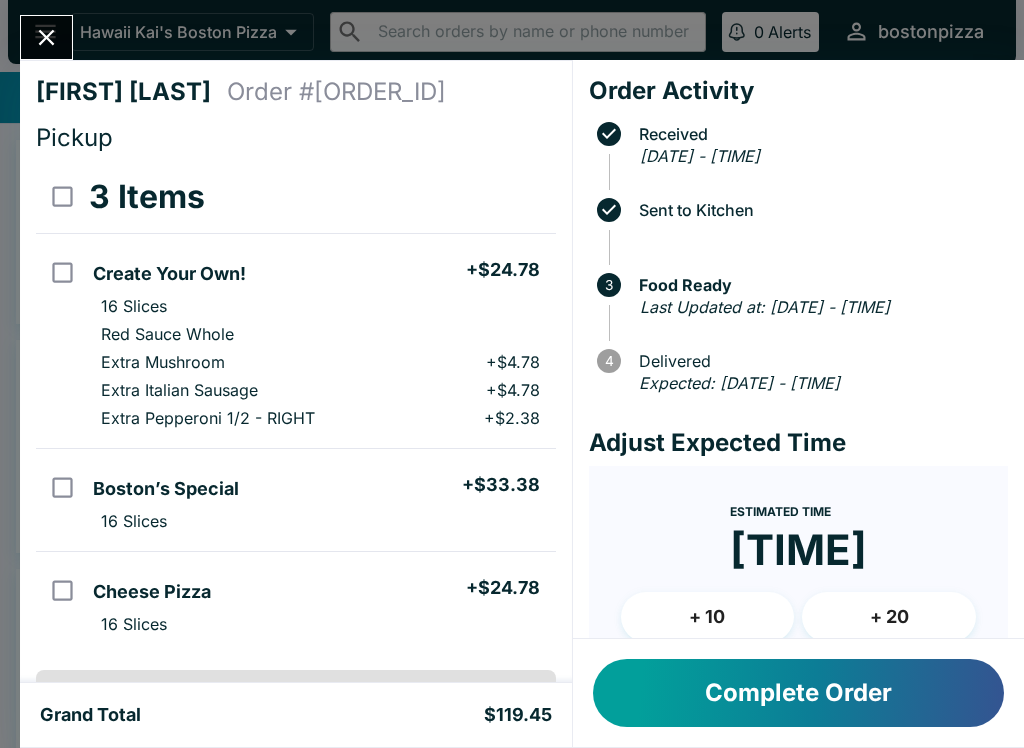 click 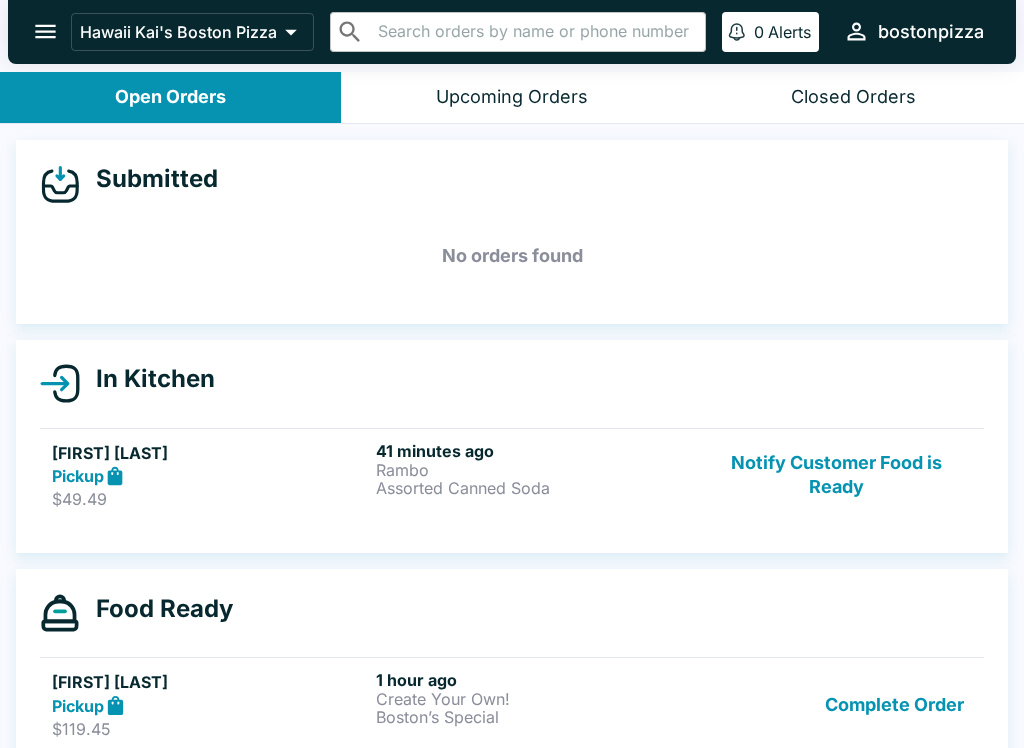 scroll, scrollTop: 0, scrollLeft: 0, axis: both 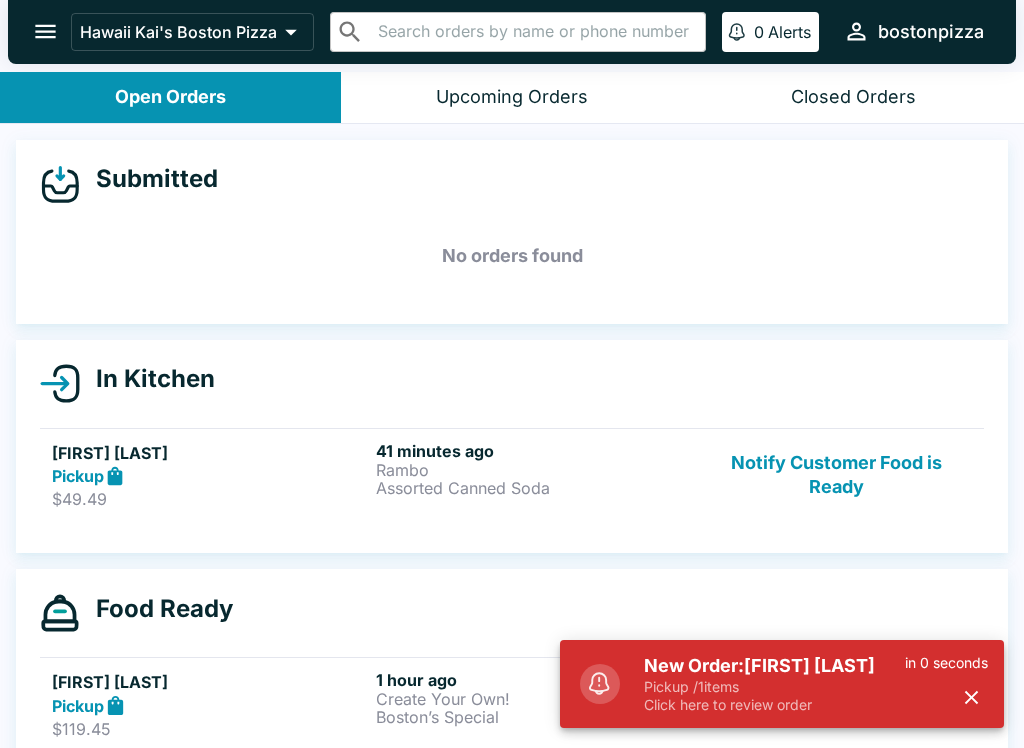 click on "Pickup   /  1  items" at bounding box center [774, 687] 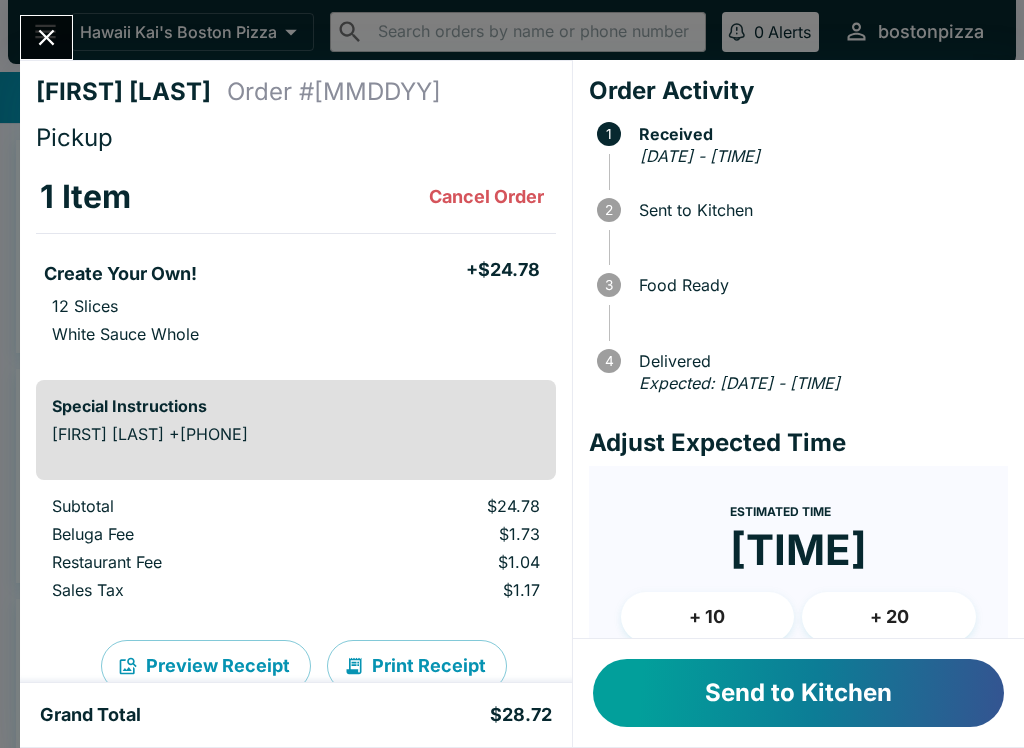 scroll, scrollTop: 0, scrollLeft: 0, axis: both 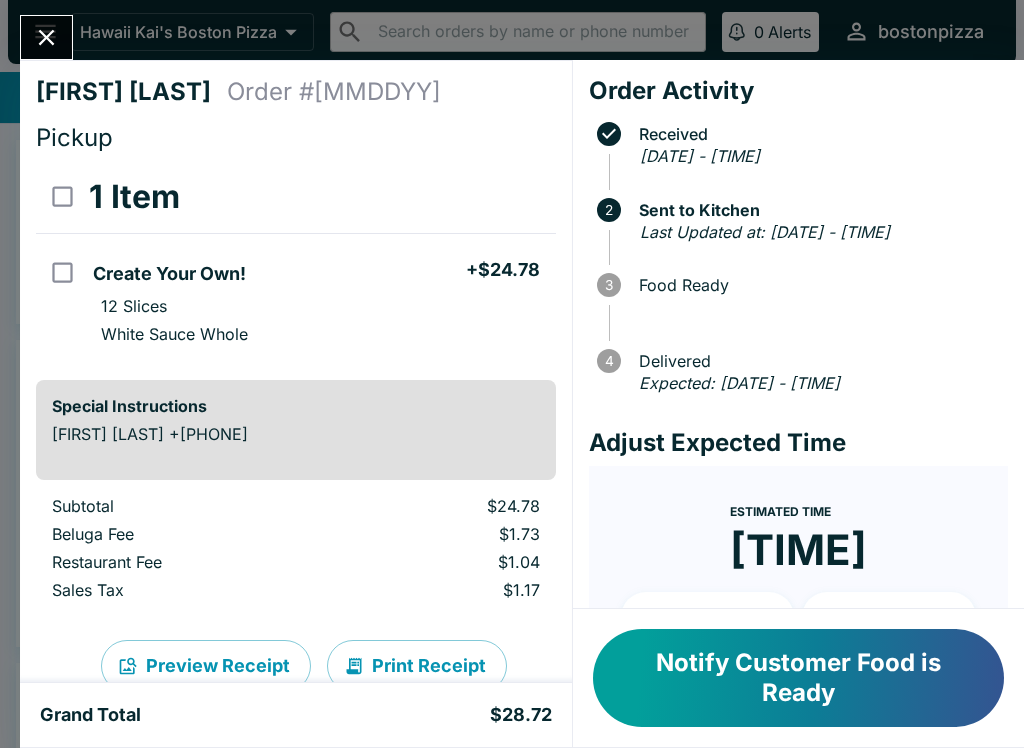 click at bounding box center (46, 37) 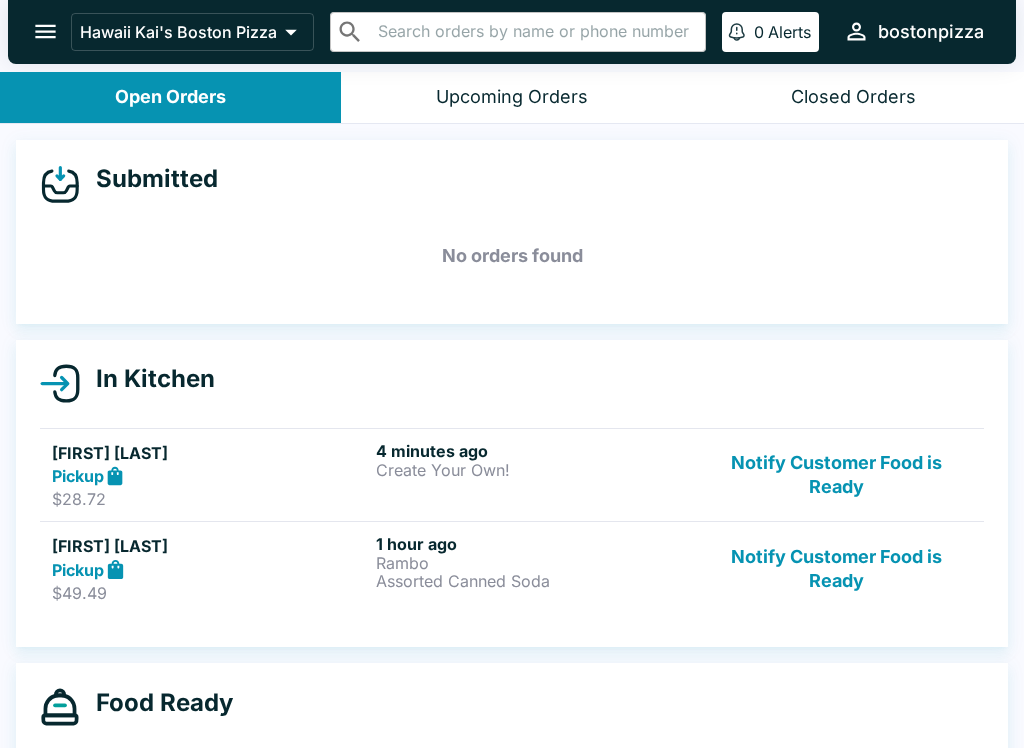click on "Hawaii Kai's Boston Pizza ​ ​ 0 Alerts bostonpizza" at bounding box center (512, 32) 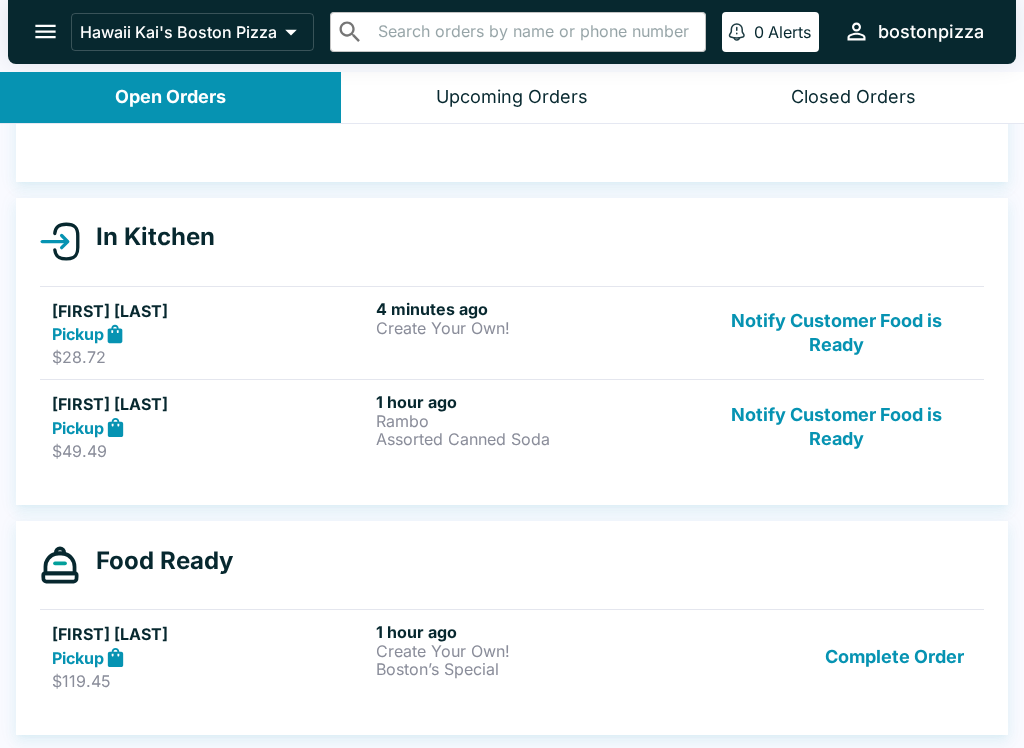 scroll, scrollTop: 142, scrollLeft: 0, axis: vertical 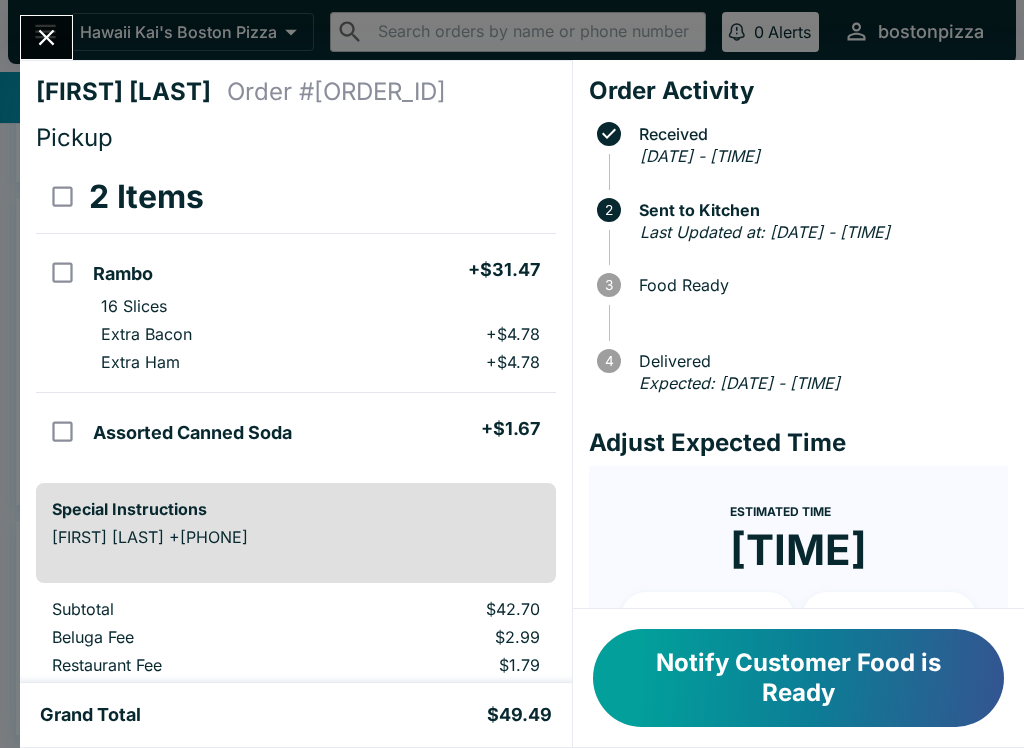 click on "Notify Customer Food is Ready" at bounding box center [798, 678] 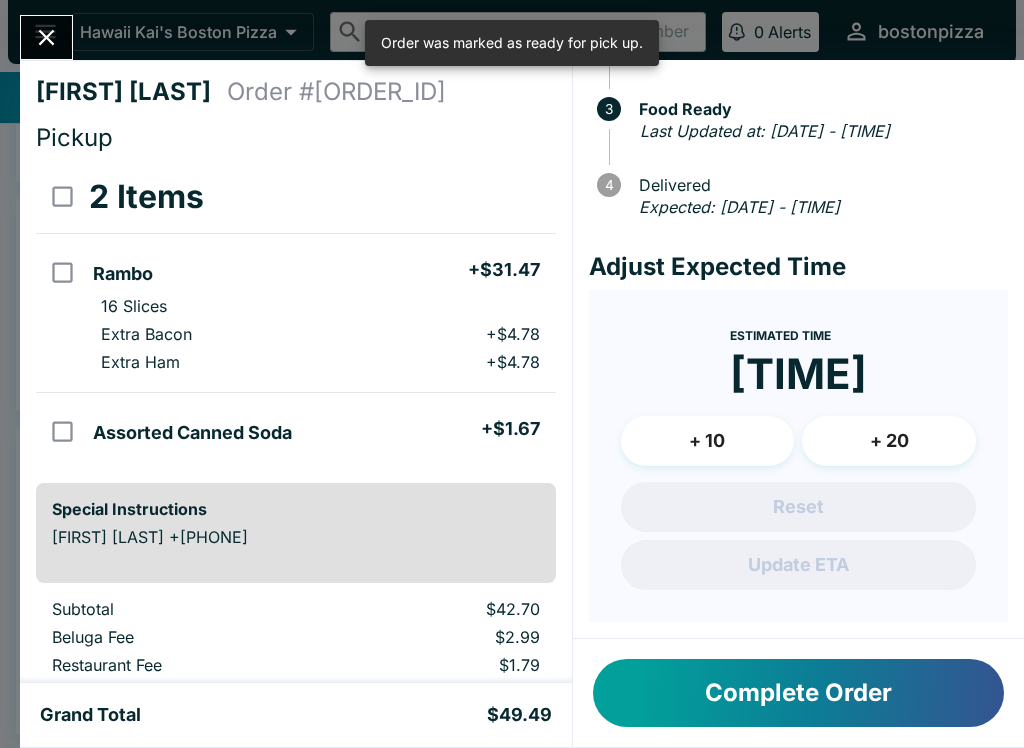 scroll, scrollTop: 198, scrollLeft: 0, axis: vertical 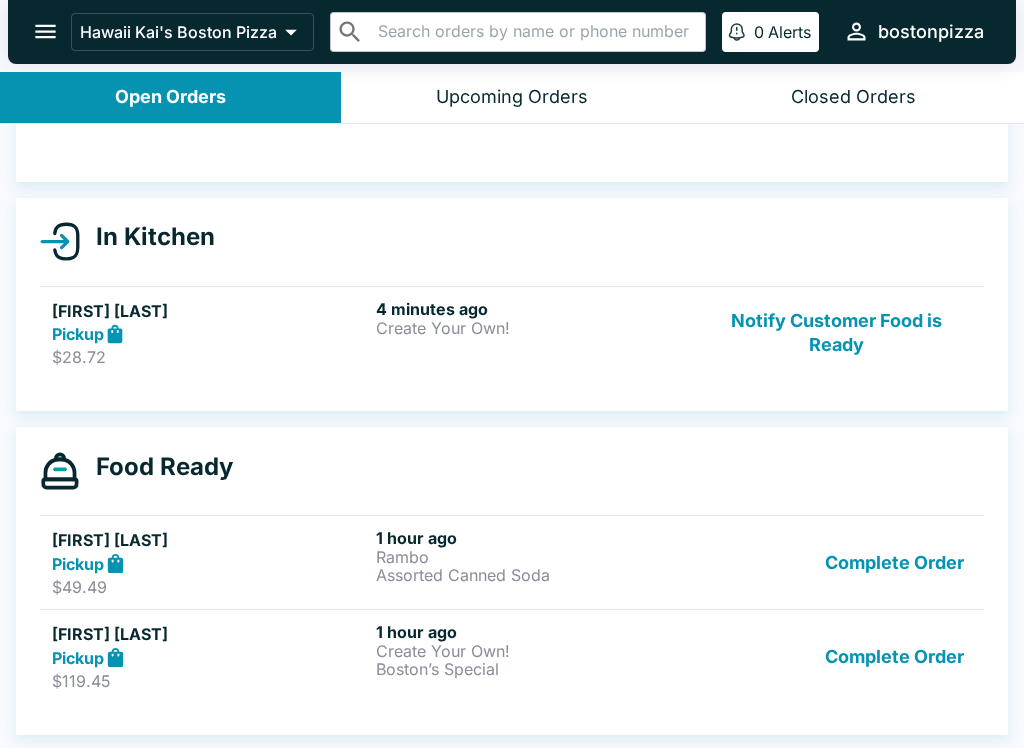 click on "Pickup" at bounding box center (78, 334) 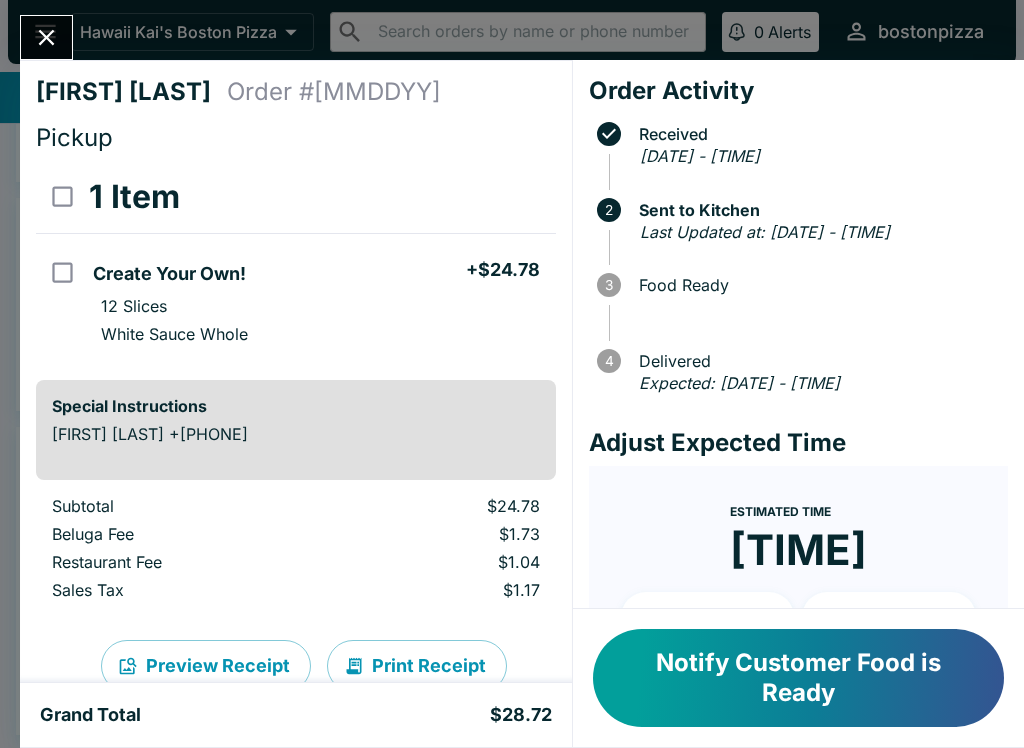 click at bounding box center [46, 37] 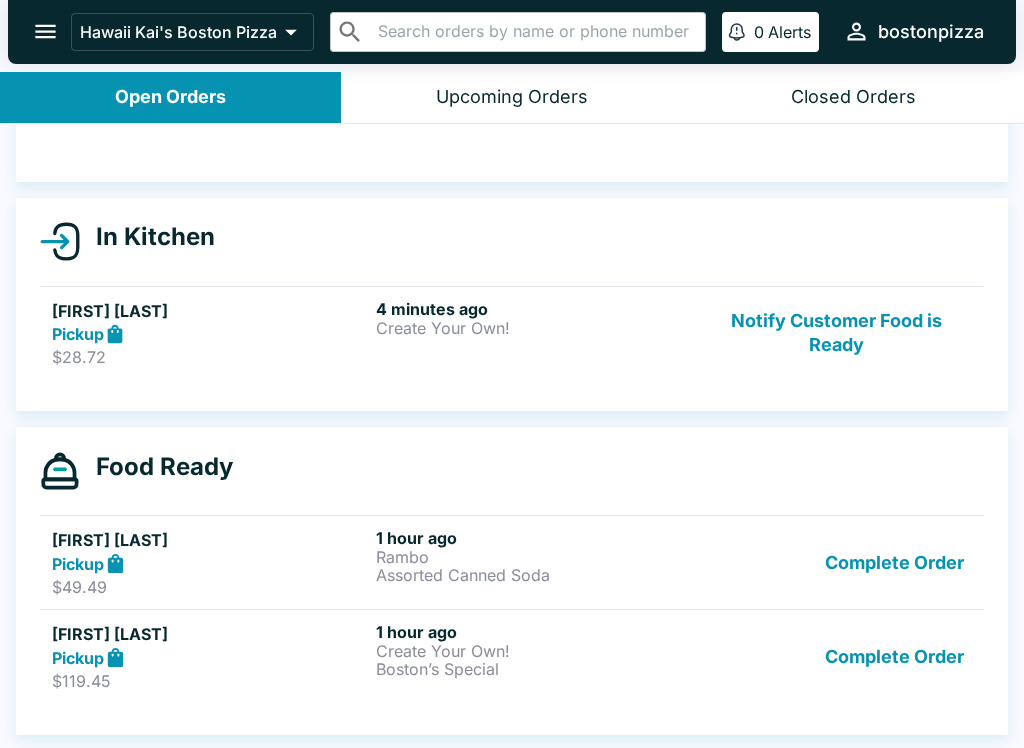 scroll, scrollTop: 3, scrollLeft: 0, axis: vertical 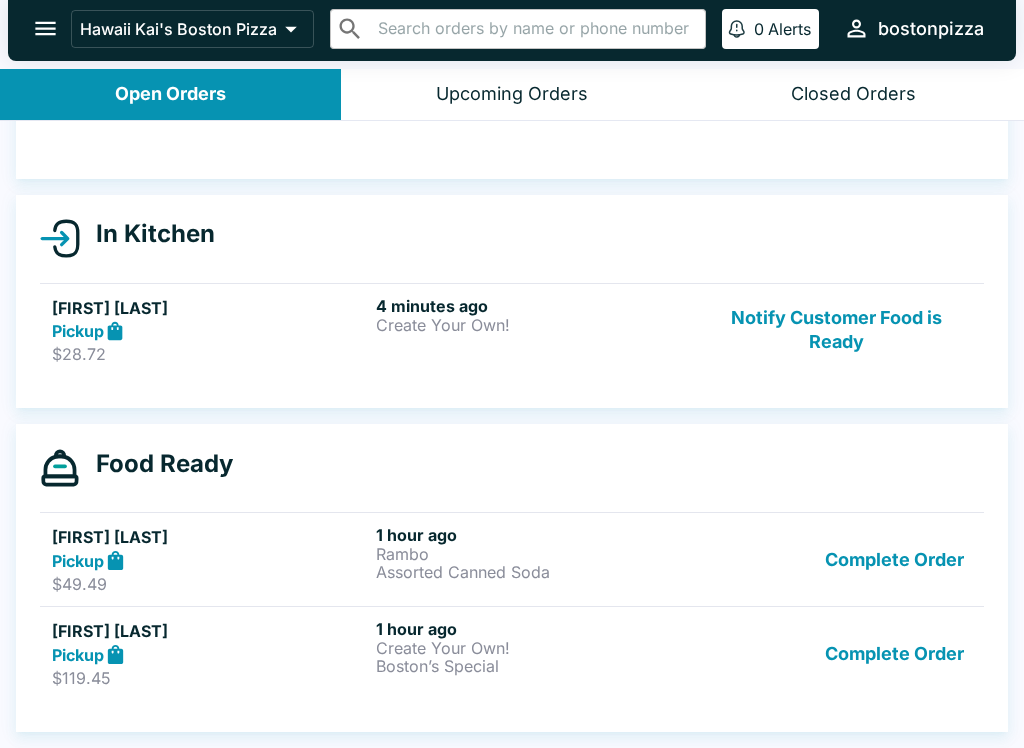 click on "Complete Order" at bounding box center (894, 559) 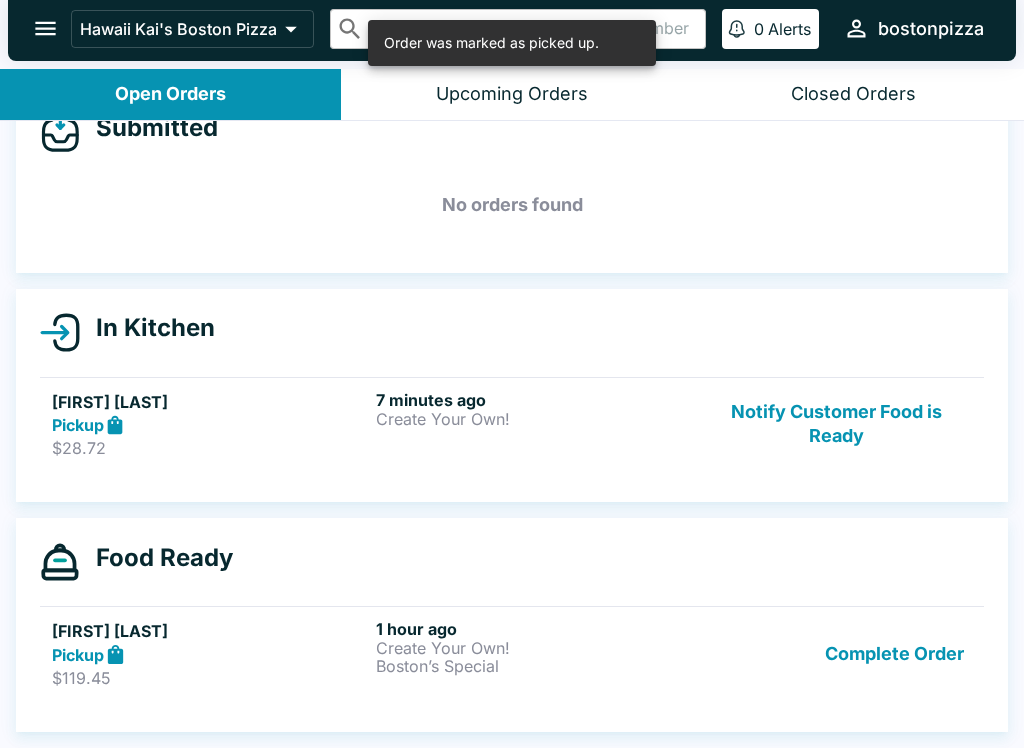 scroll, scrollTop: 48, scrollLeft: 0, axis: vertical 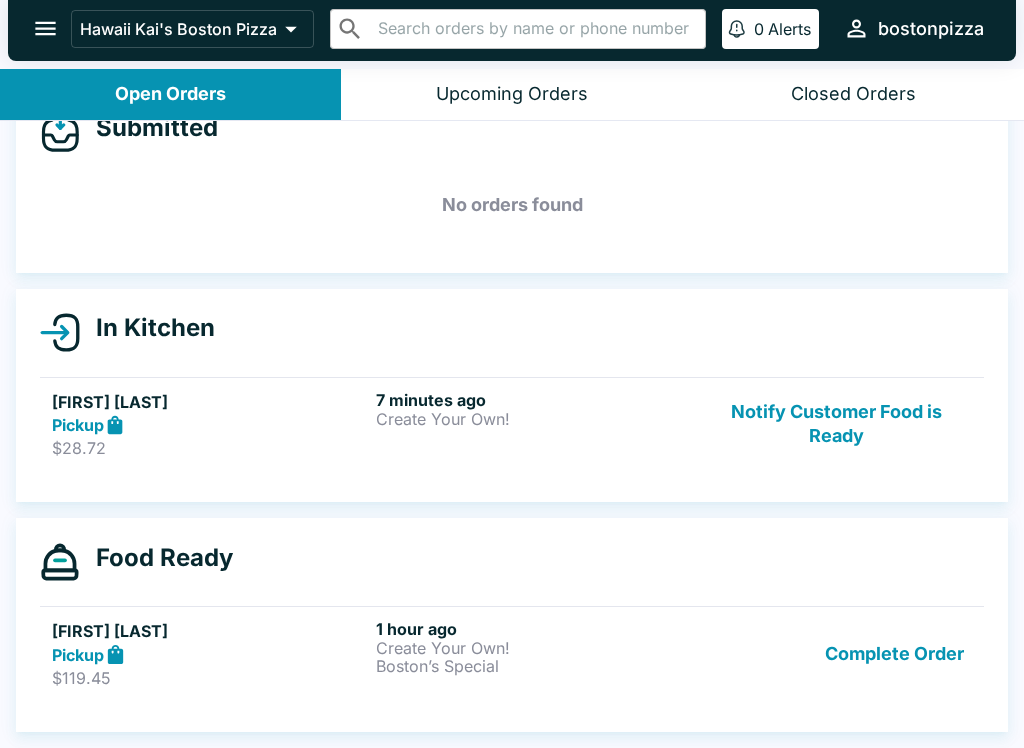 click on "Complete Order" at bounding box center [894, 653] 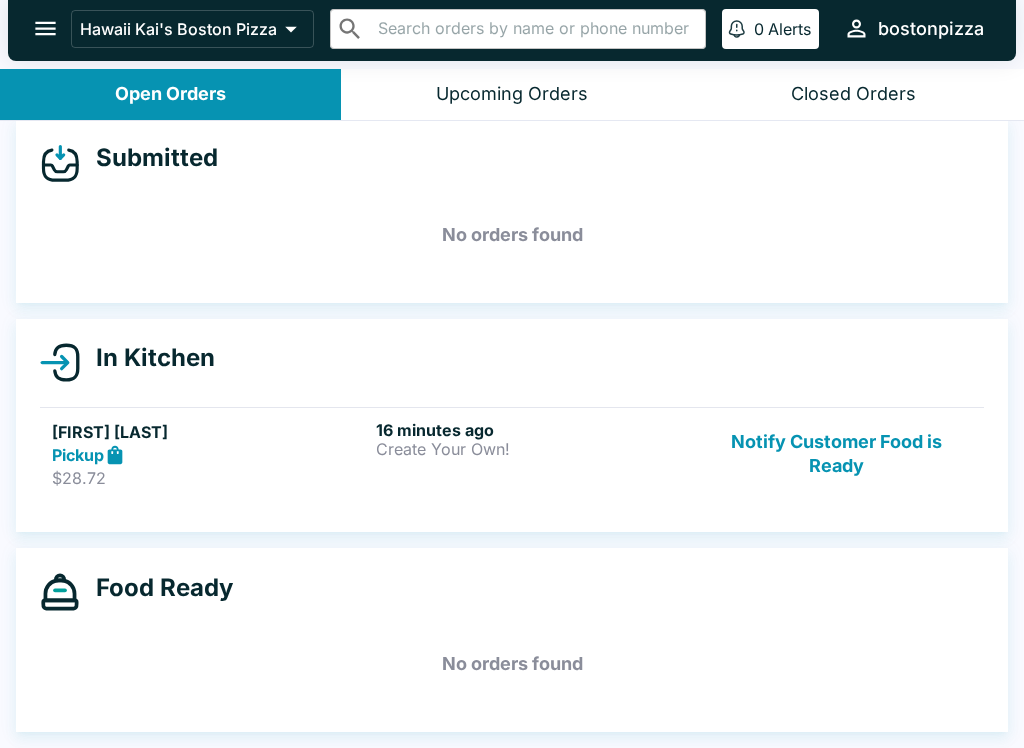 scroll, scrollTop: 18, scrollLeft: 0, axis: vertical 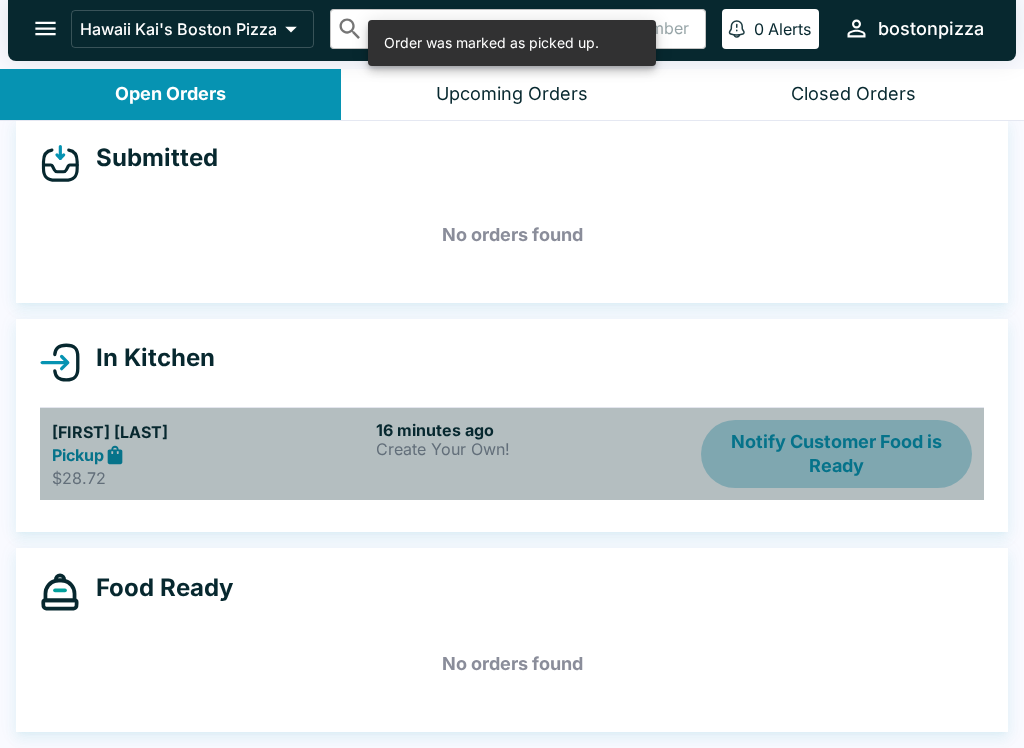 click on "Notify Customer Food is Ready" at bounding box center (836, 454) 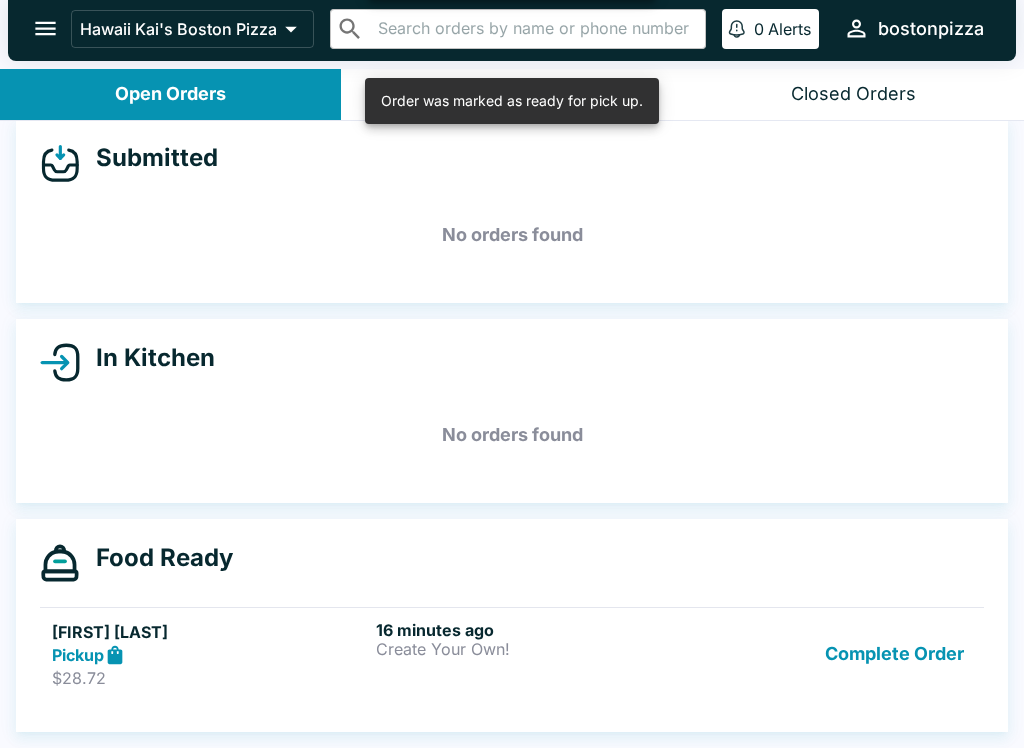 click on "Pickup" at bounding box center [78, 655] 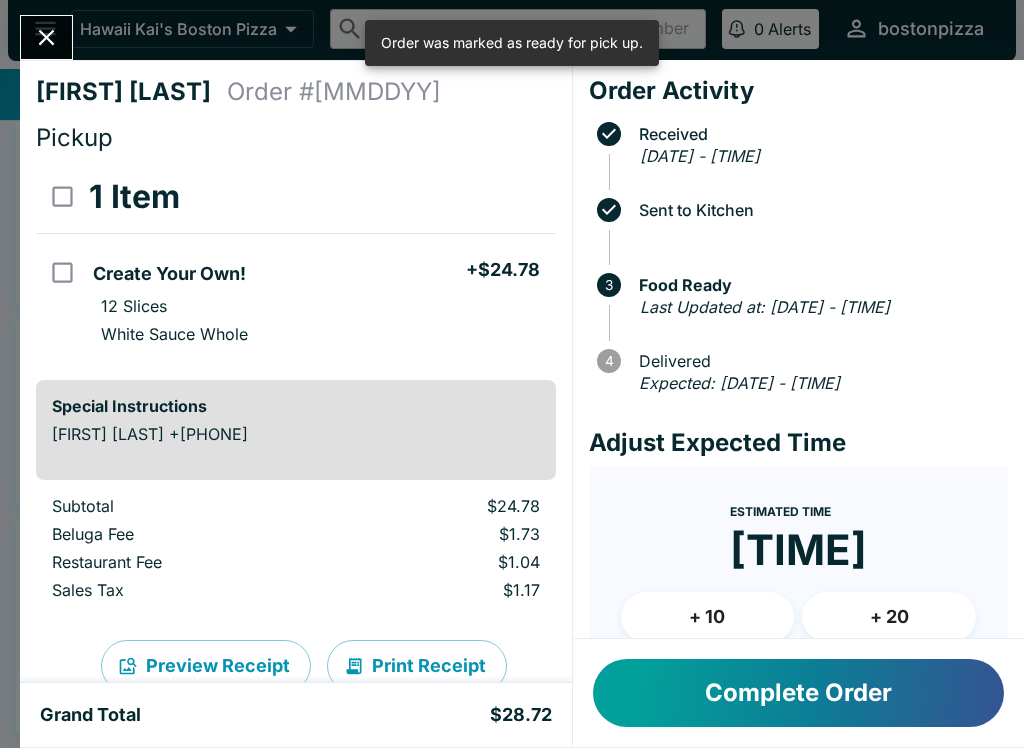 scroll, scrollTop: 0, scrollLeft: 0, axis: both 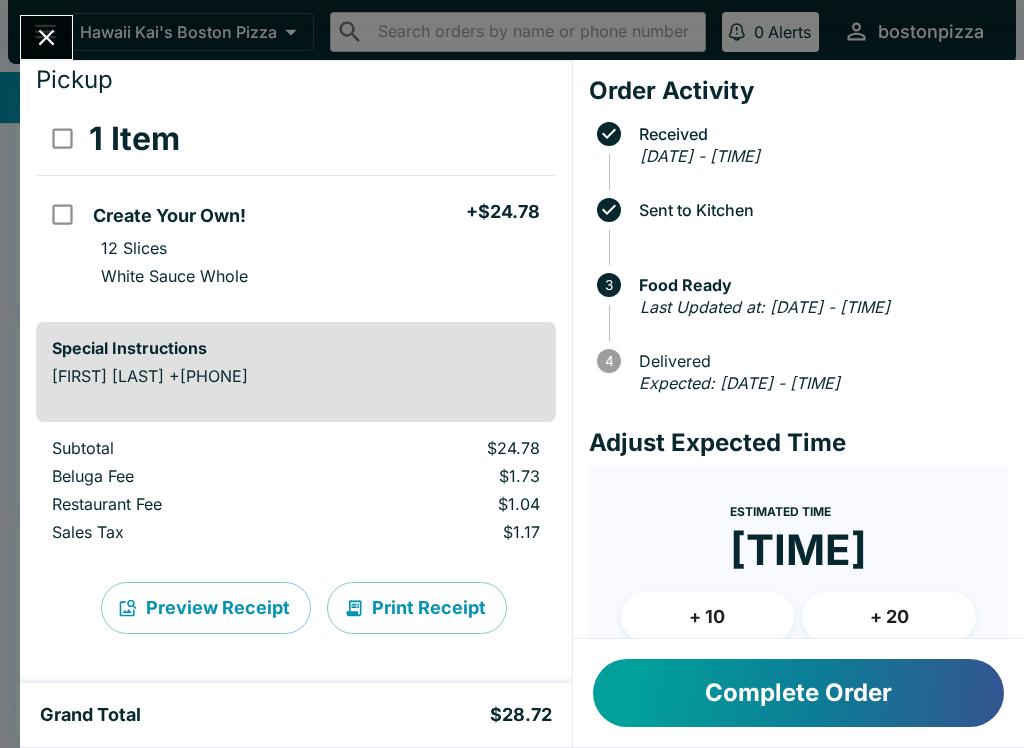 click 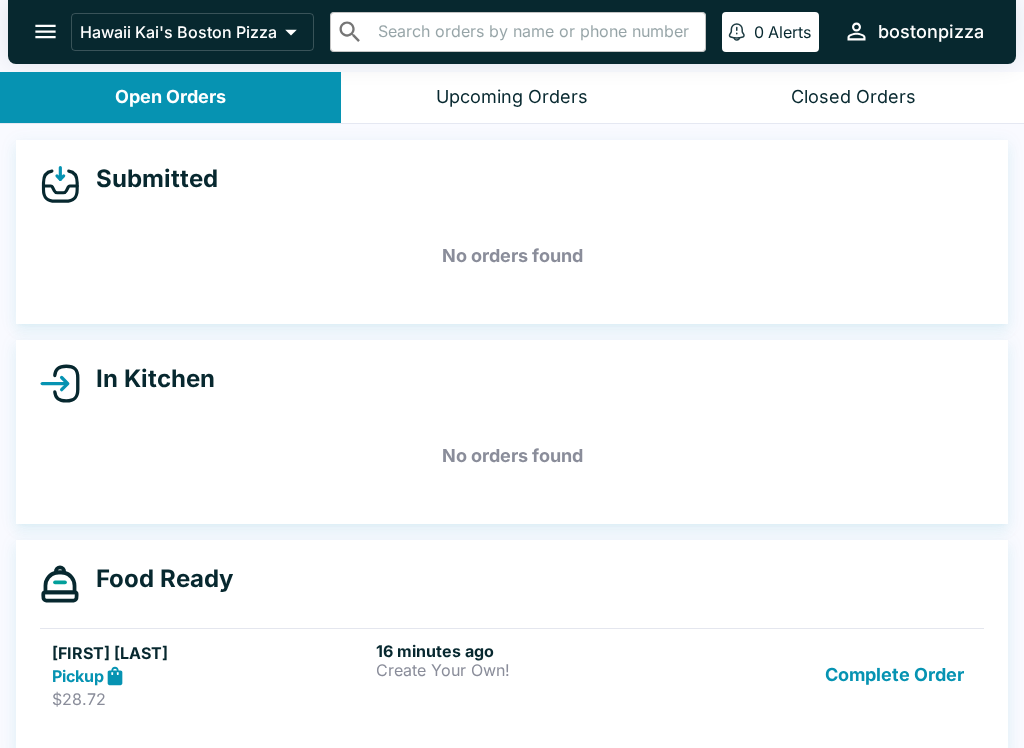 scroll, scrollTop: 0, scrollLeft: 0, axis: both 